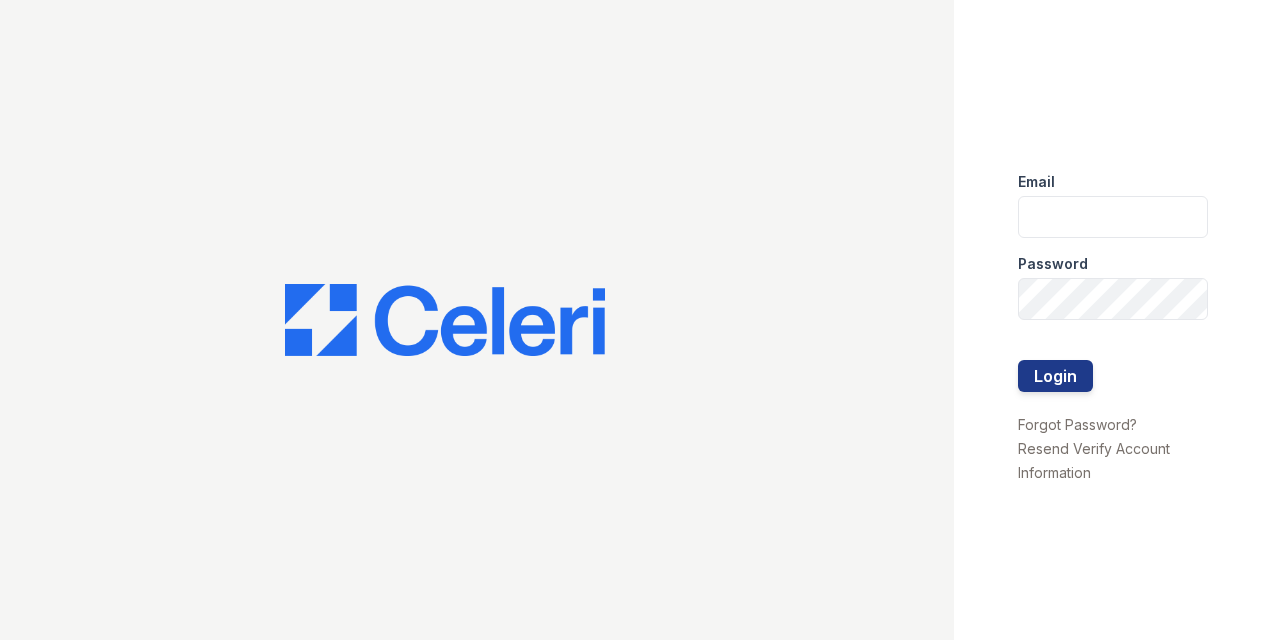 scroll, scrollTop: 0, scrollLeft: 0, axis: both 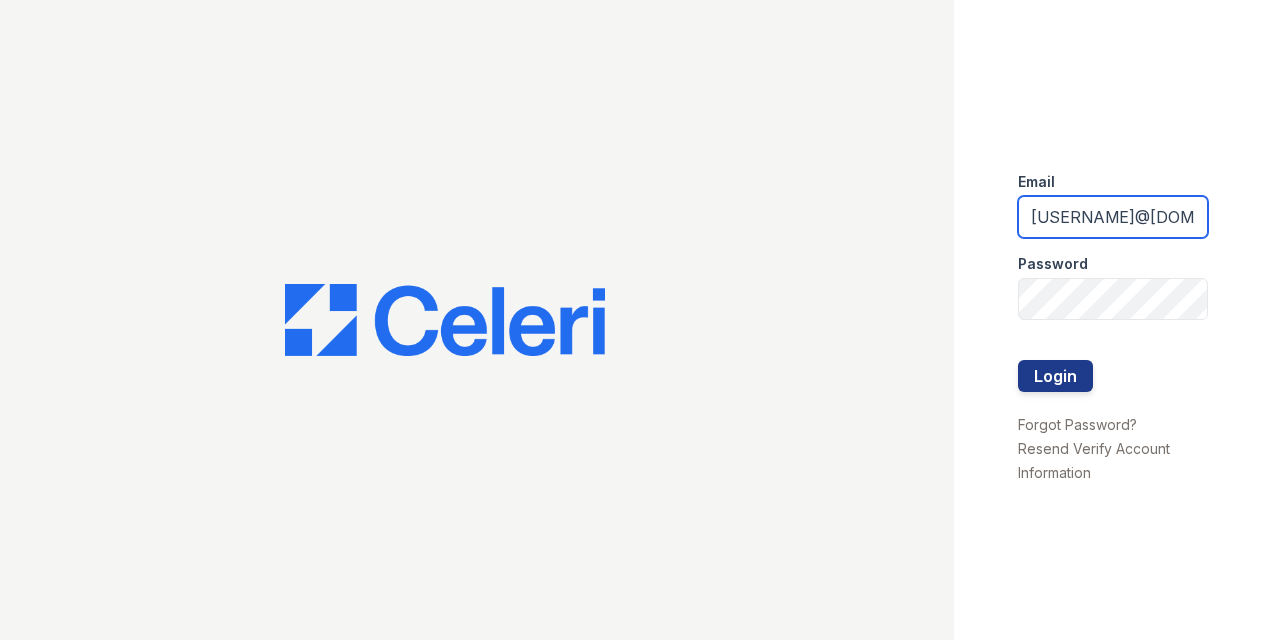 click on "[USERNAME]@[DOMAIN]" at bounding box center (1113, 217) 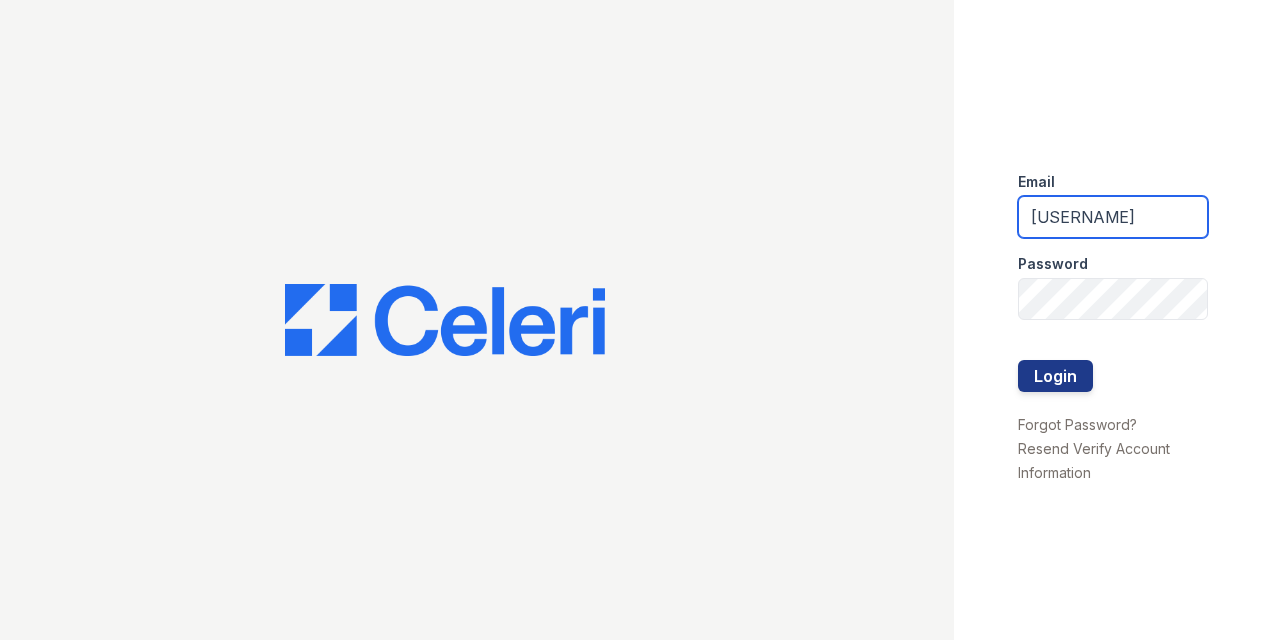 type on "[USERNAME]@[DOMAIN]" 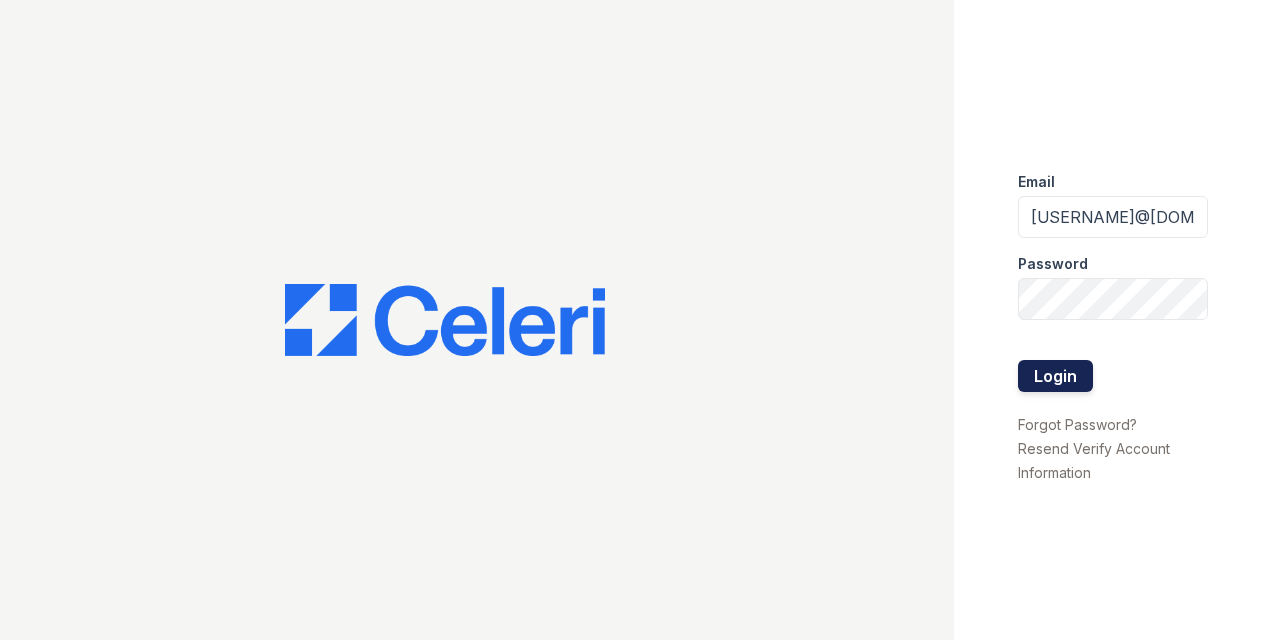 click on "Login" at bounding box center (1055, 376) 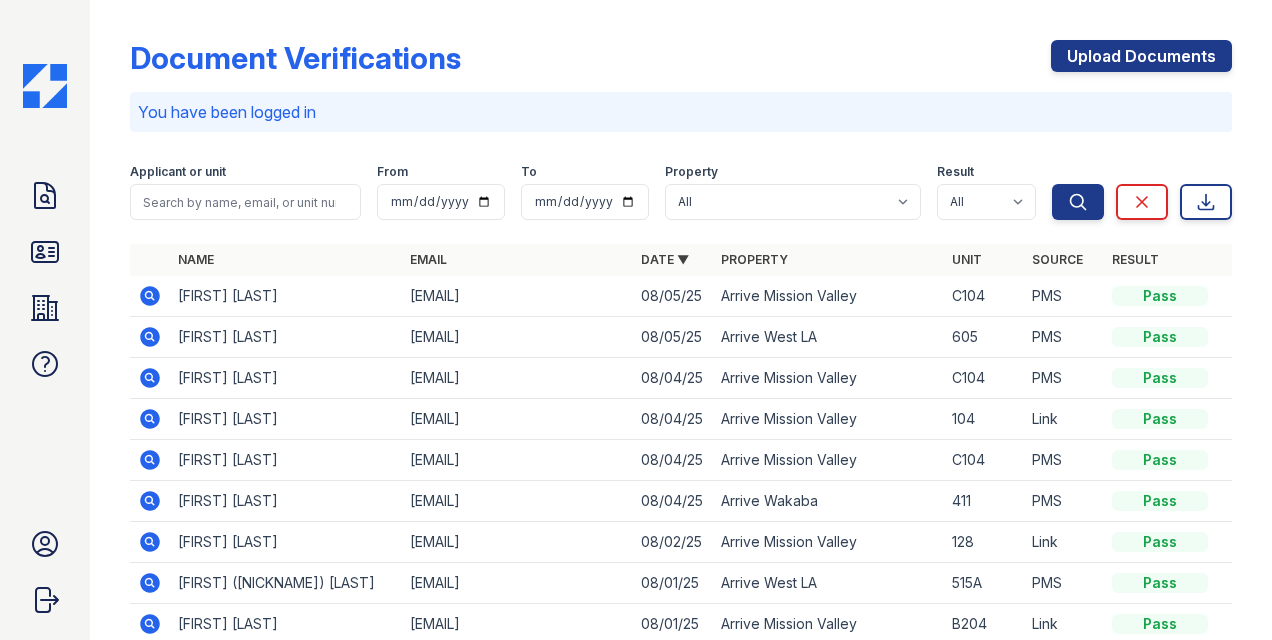 scroll, scrollTop: 0, scrollLeft: 0, axis: both 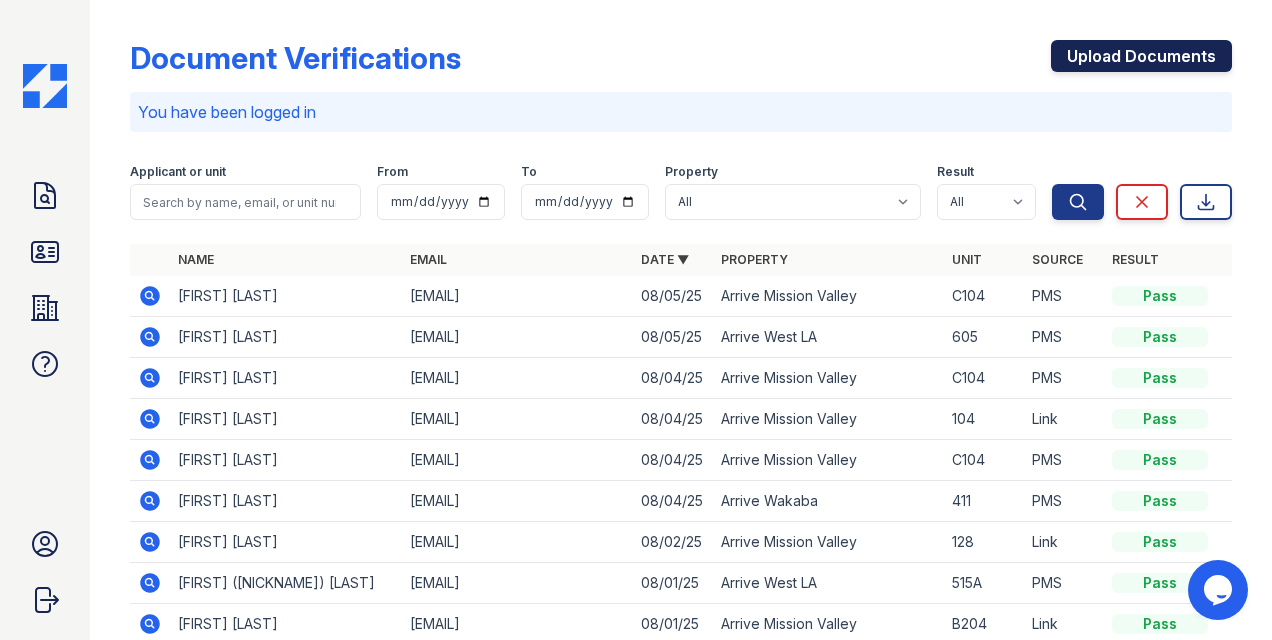click on "Upload Documents" at bounding box center [1141, 56] 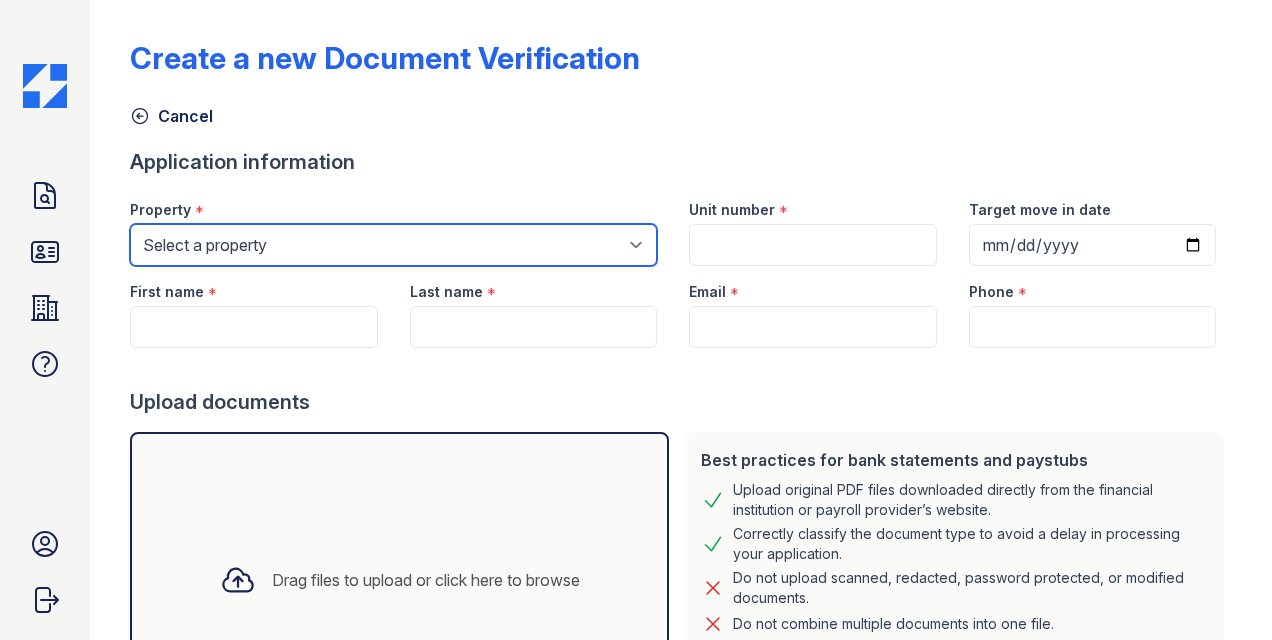 click on "Select a property
Arrive Mission Valley
Arrive Seaside Apartment Collection
Arrive Seaside I
Arrive Seaside II
Arrive Wakaba
Arrive West LA" at bounding box center [393, 245] 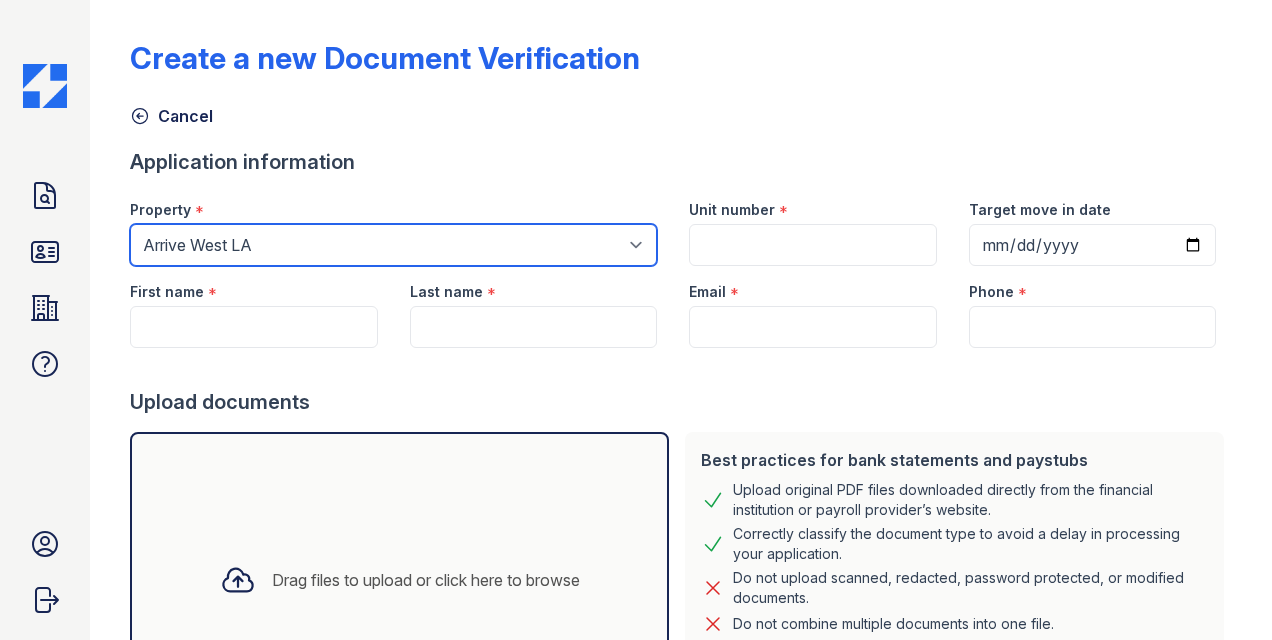 click on "Select a property
Arrive Mission Valley
Arrive Seaside Apartment Collection
Arrive Seaside I
Arrive Seaside II
Arrive Wakaba
Arrive West LA" at bounding box center (393, 245) 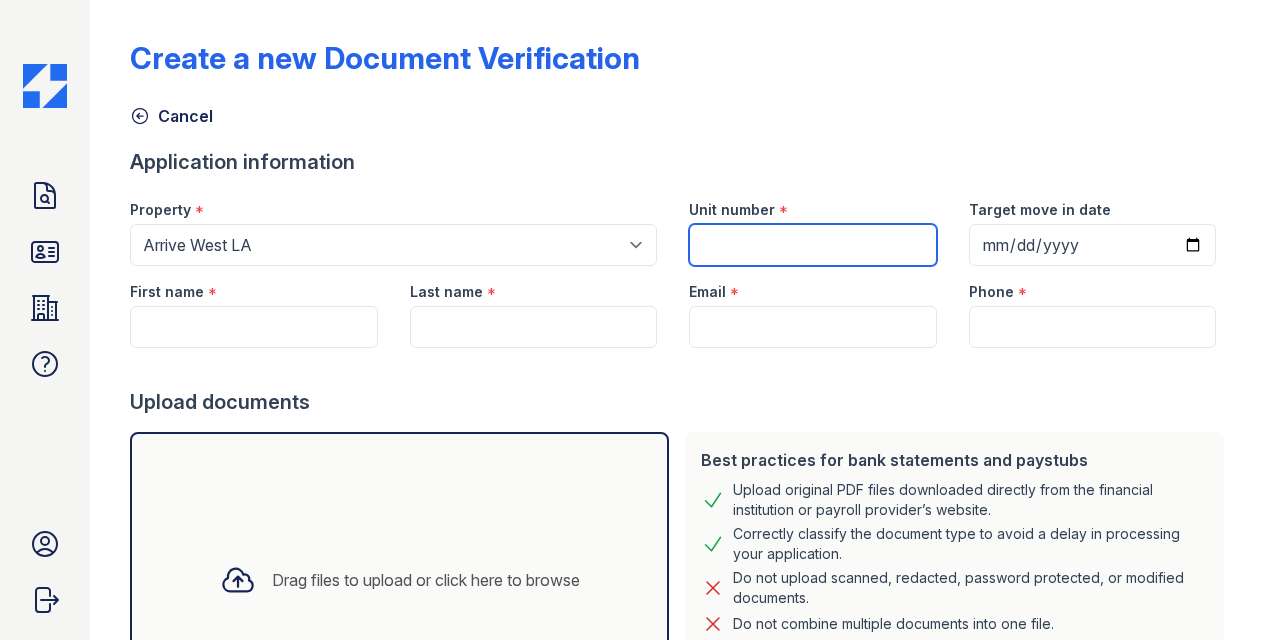 click on "Unit number" at bounding box center (812, 245) 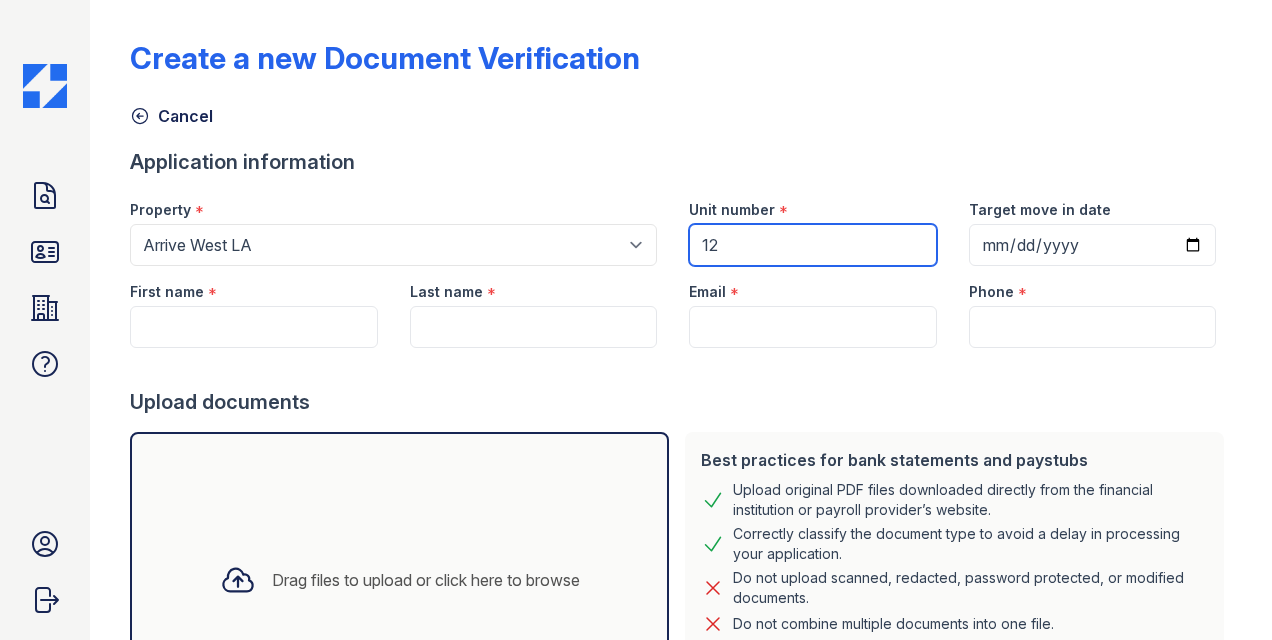 type on "1" 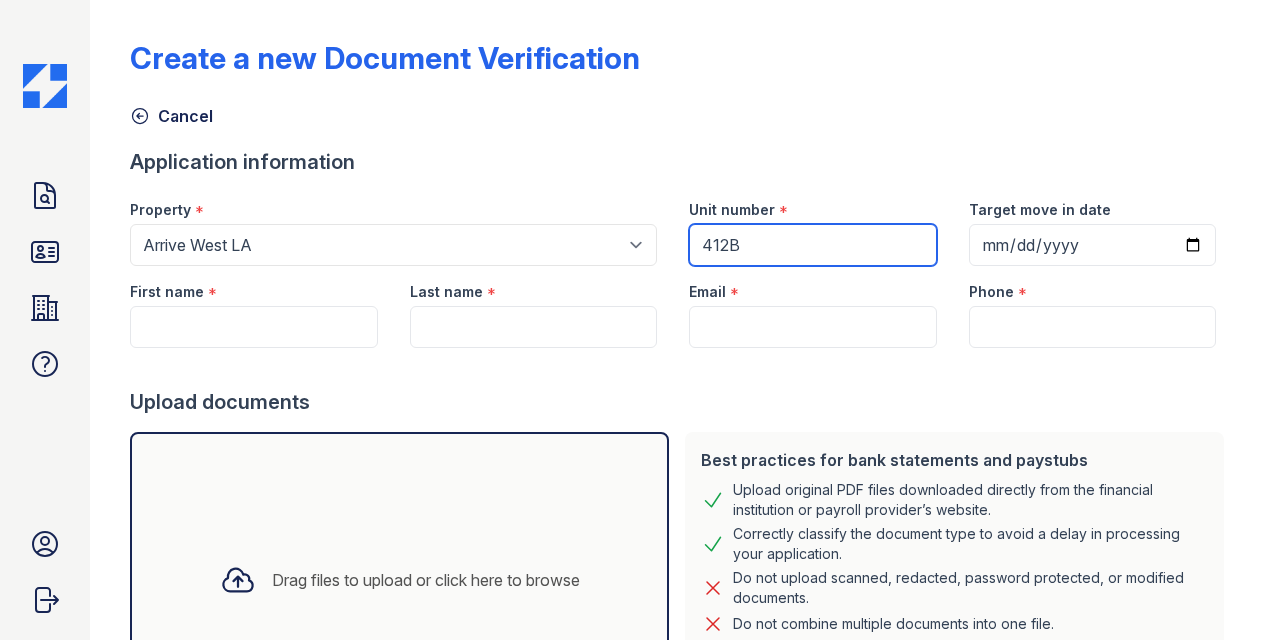 type on "412B" 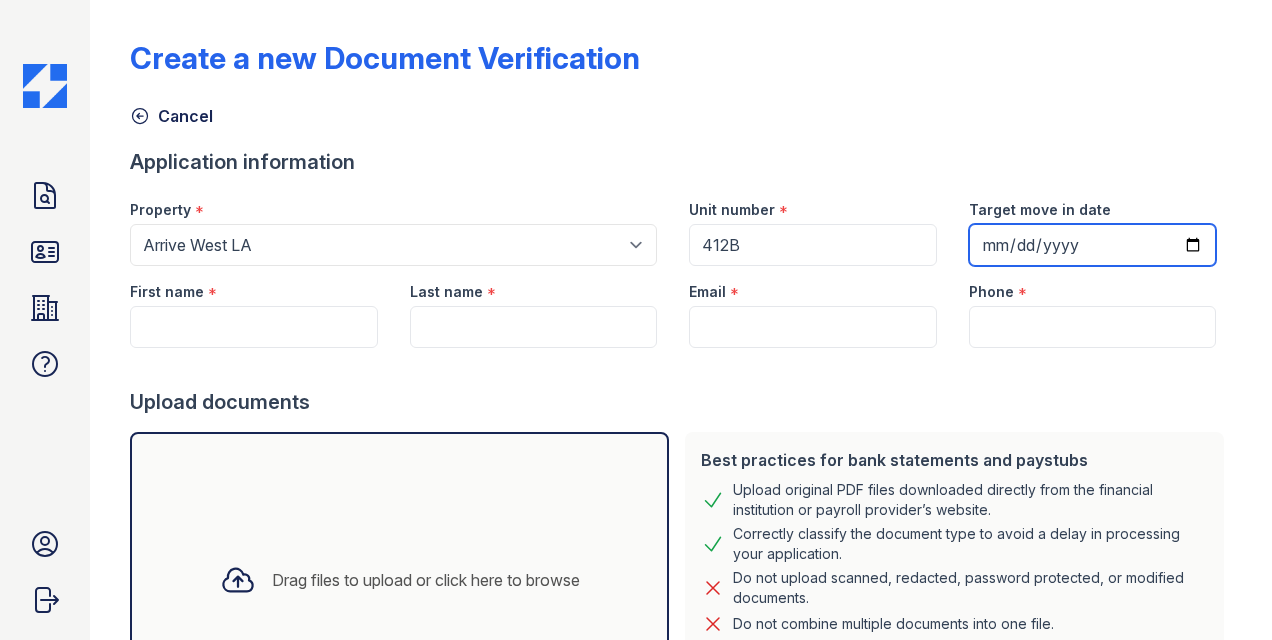 click on "Target move in date" at bounding box center [1092, 245] 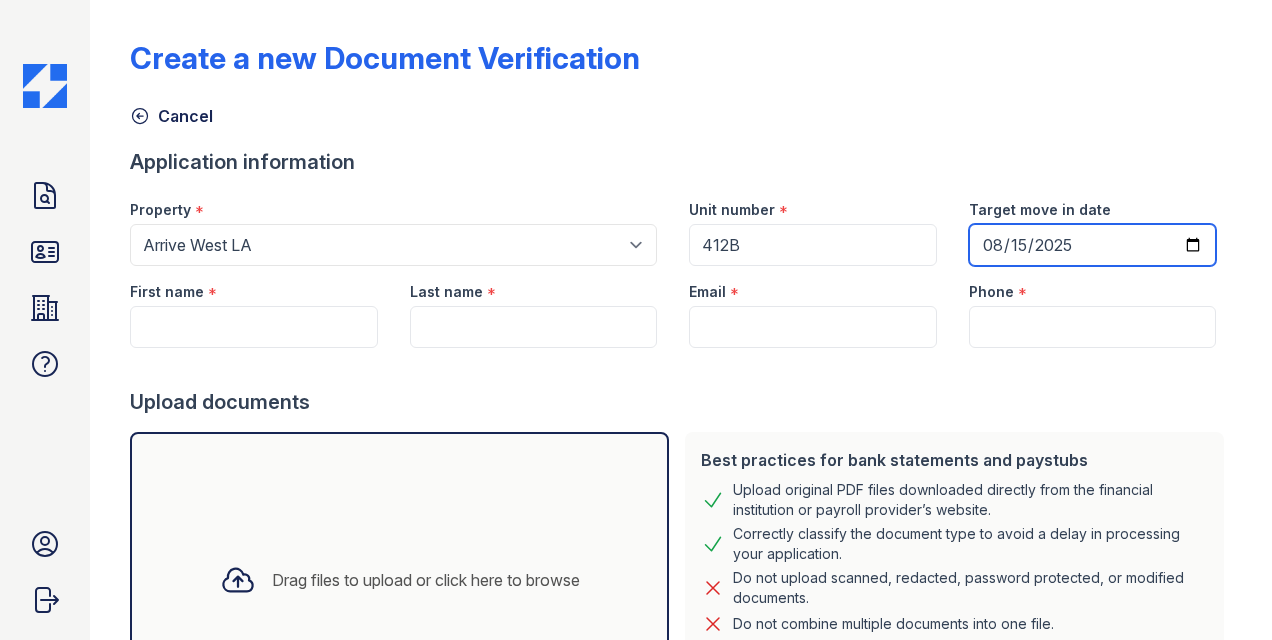 type on "2025-08-15" 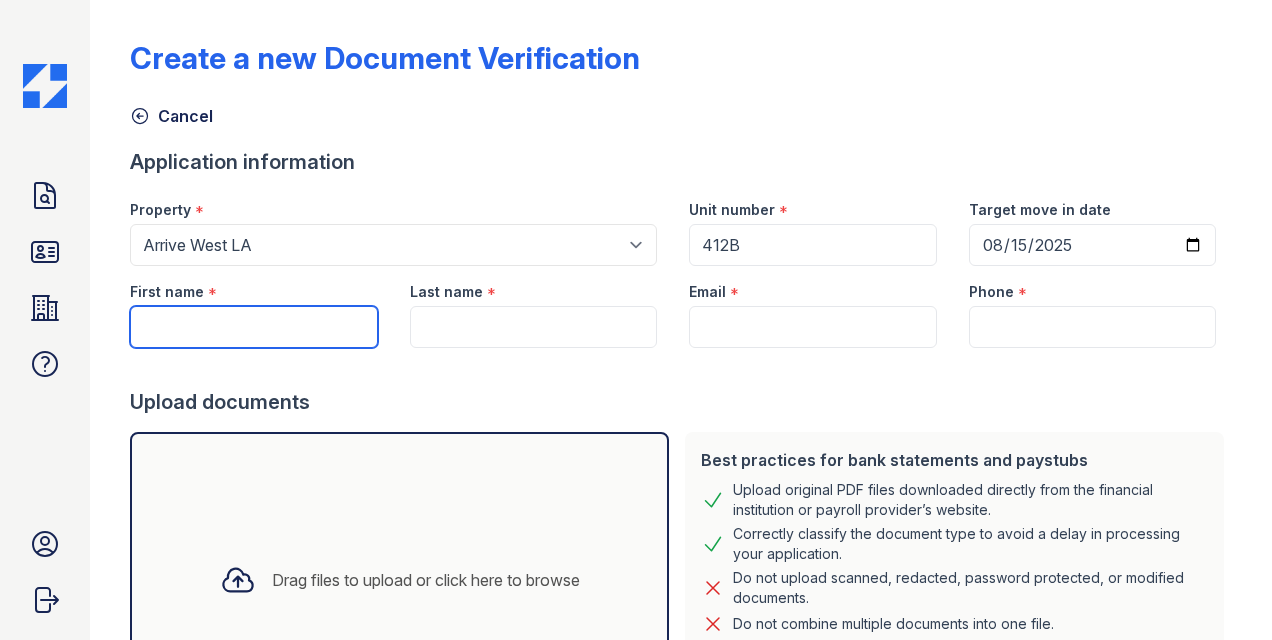 click on "First name" at bounding box center (253, 327) 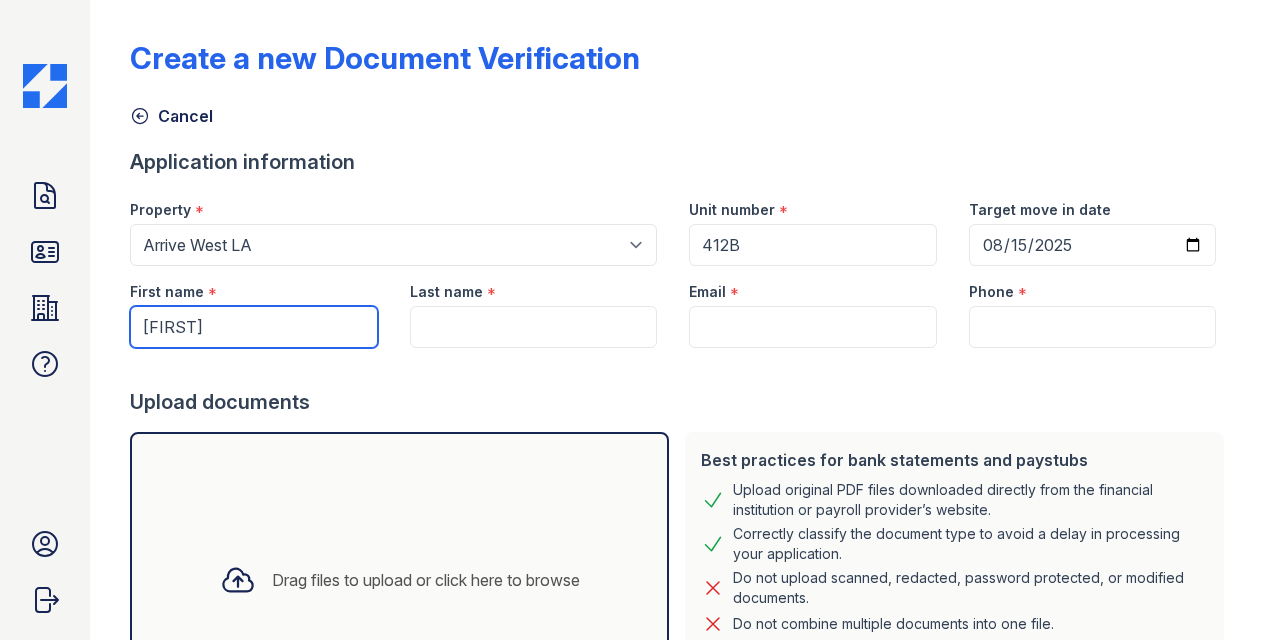 type on "[FIRST]" 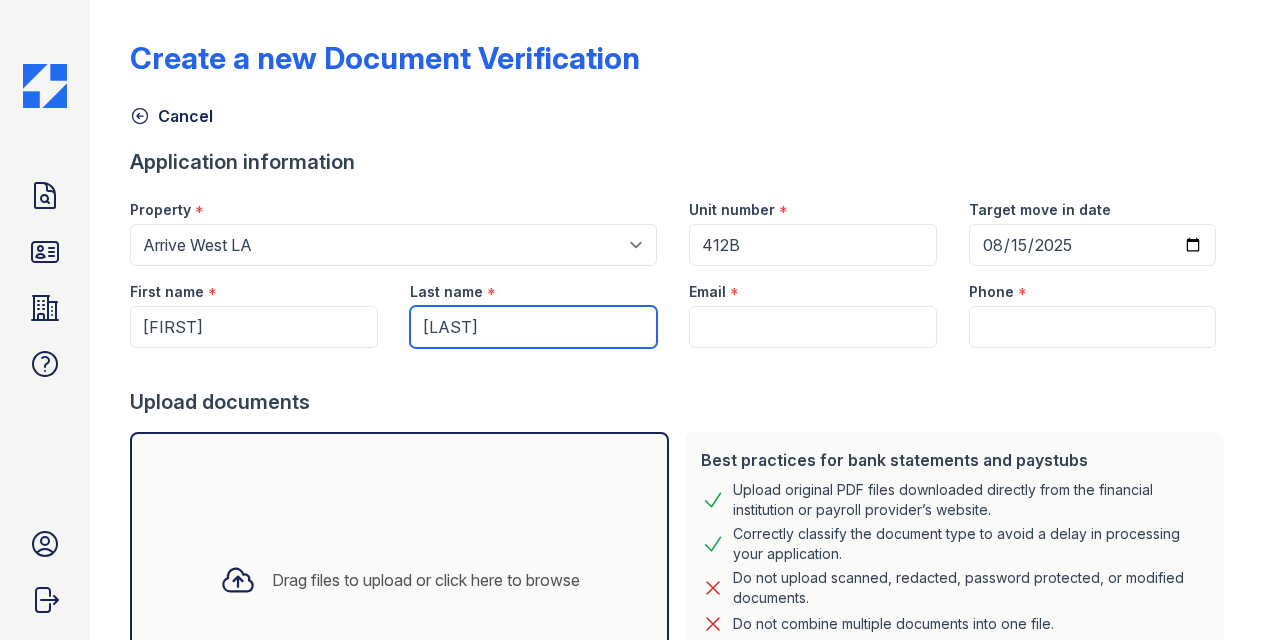 type on "[LAST]" 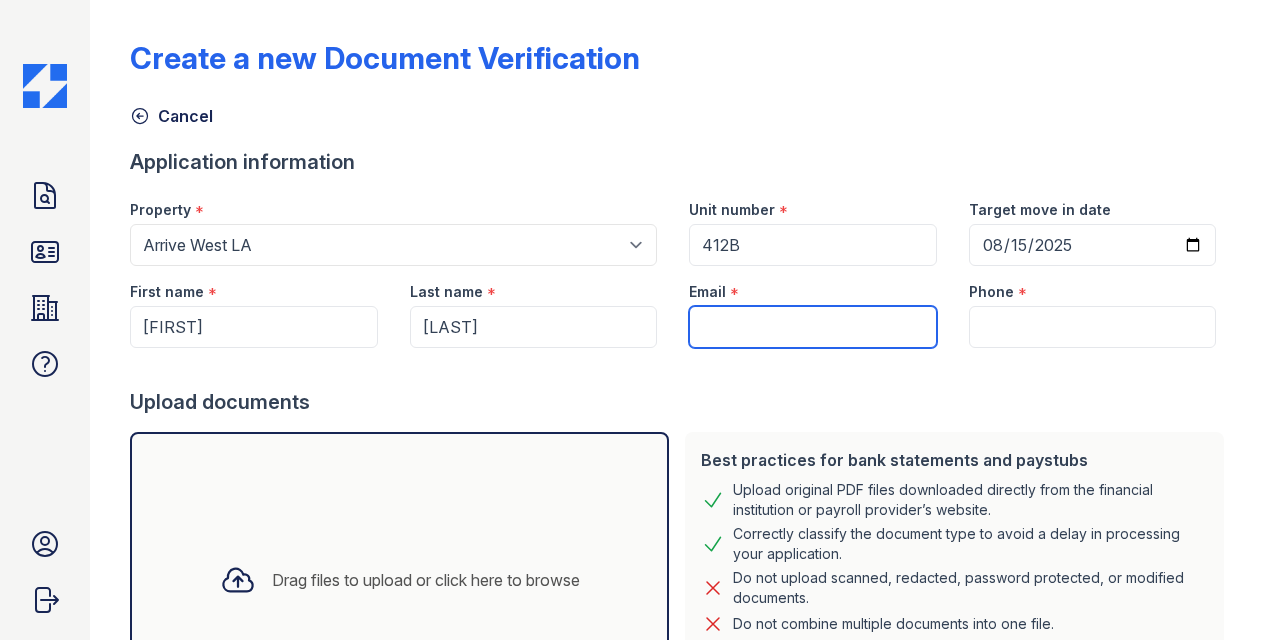click on "Email" at bounding box center [812, 327] 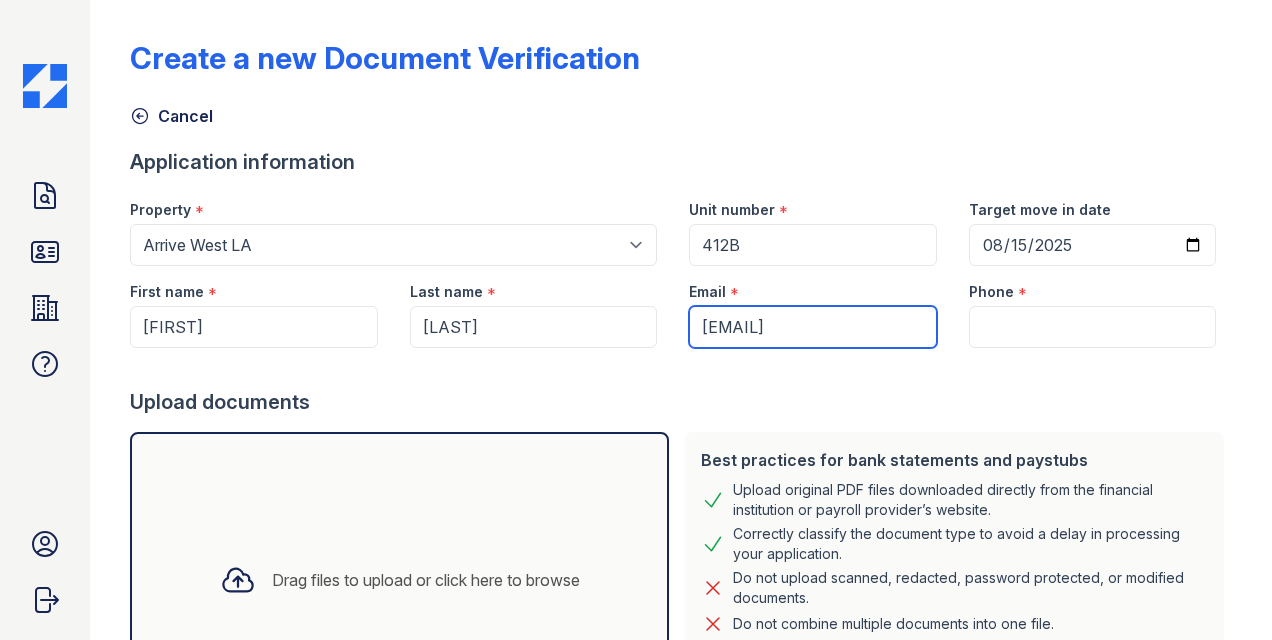 type on "[EMAIL]" 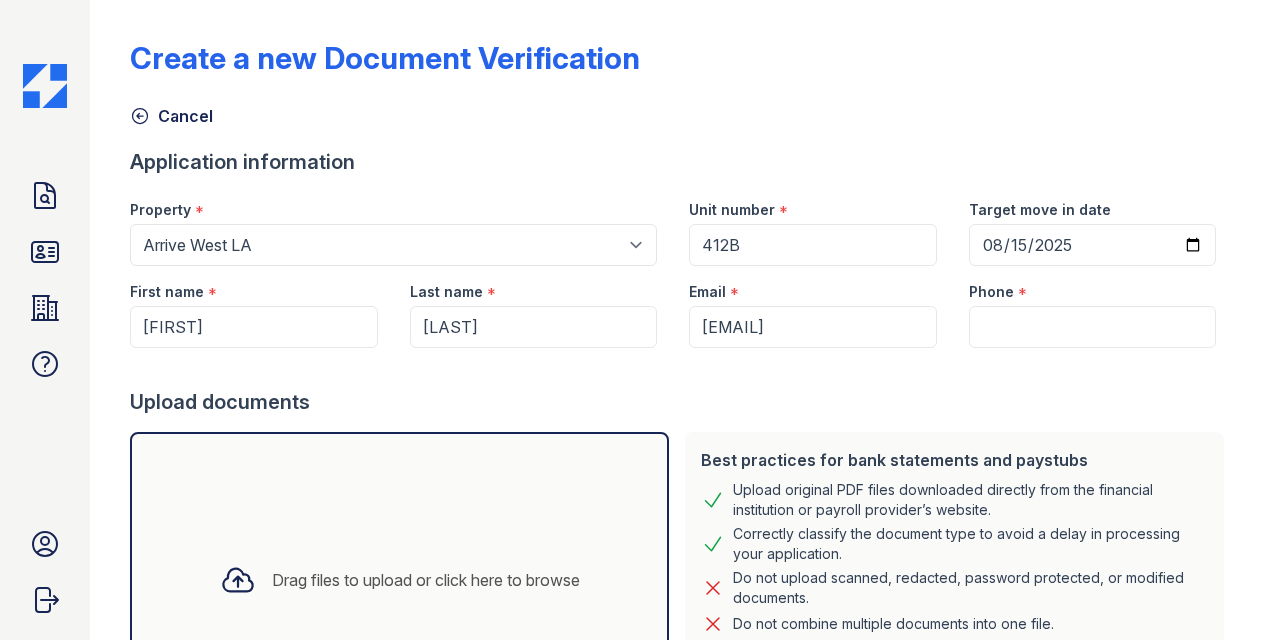 click on "Application information" at bounding box center (681, 162) 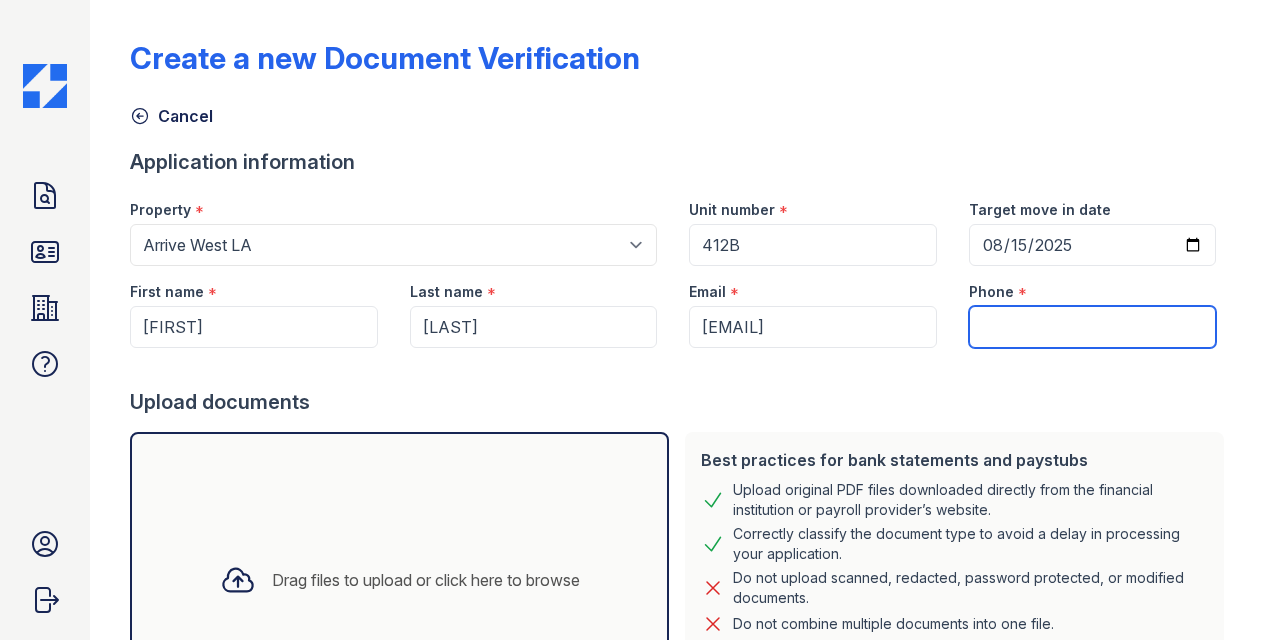 click on "Phone" at bounding box center (1092, 327) 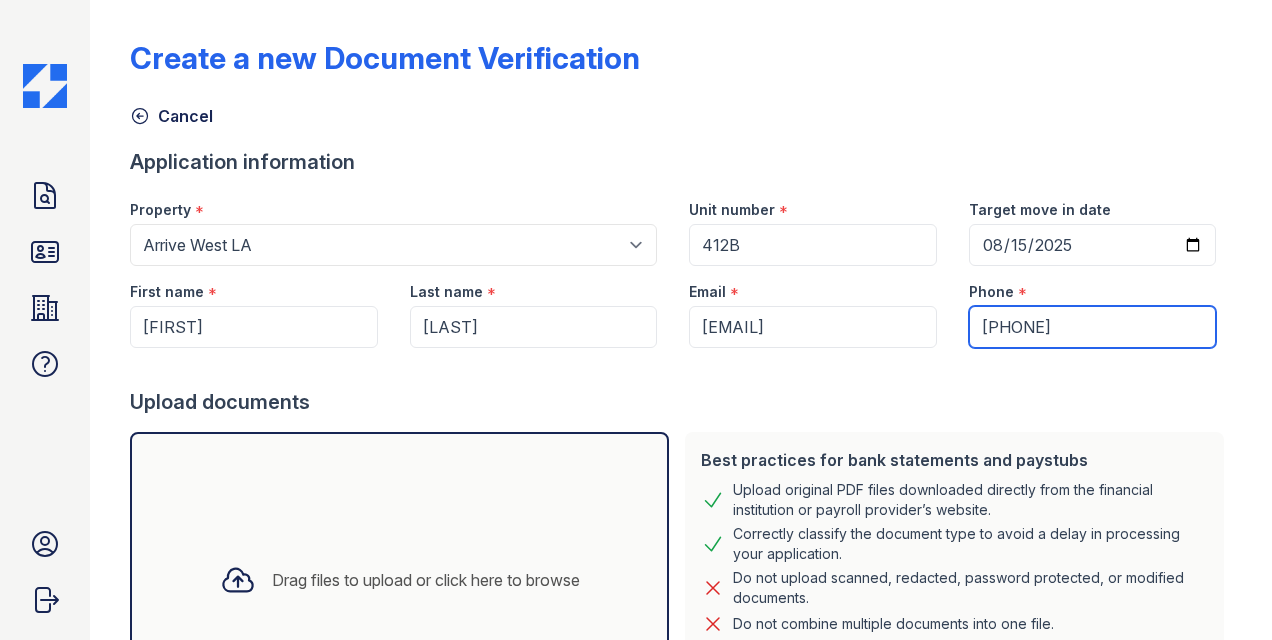type on "[PHONE]" 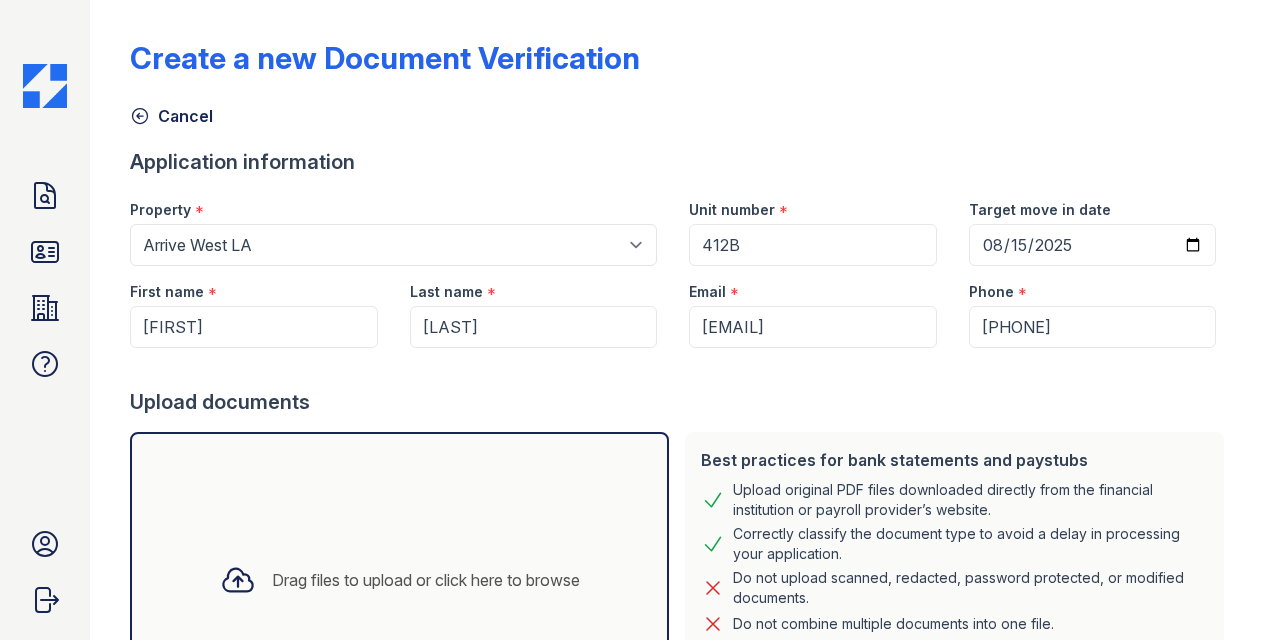 click on "Upload documents" at bounding box center [681, 402] 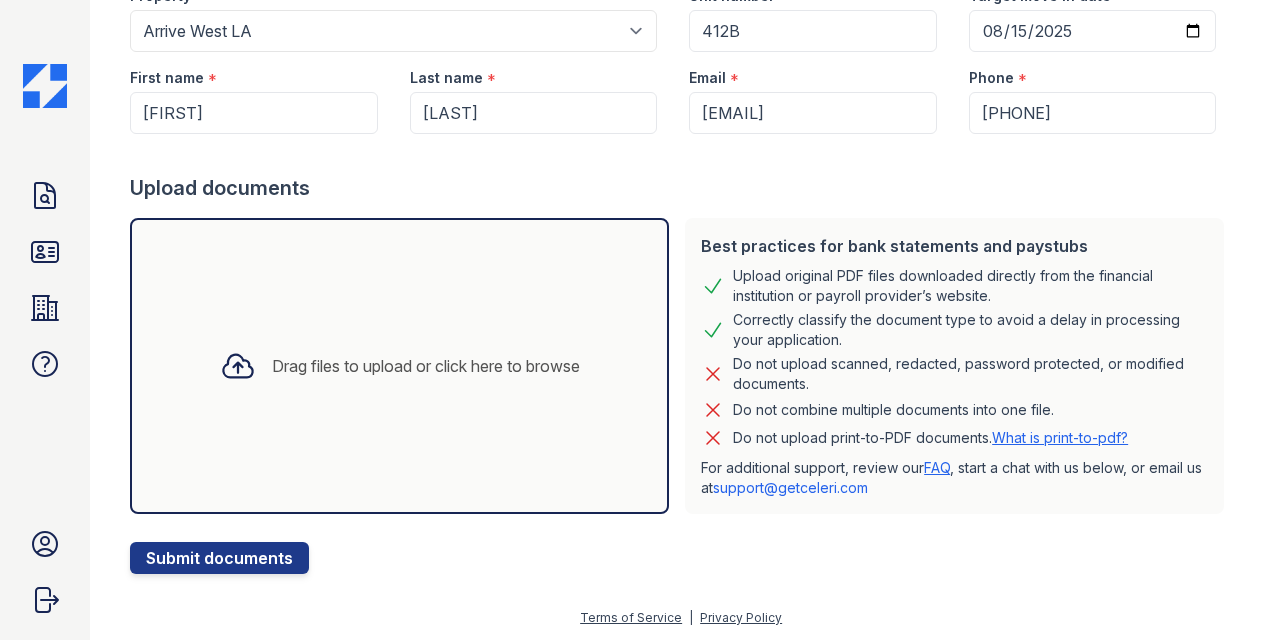 scroll, scrollTop: 214, scrollLeft: 0, axis: vertical 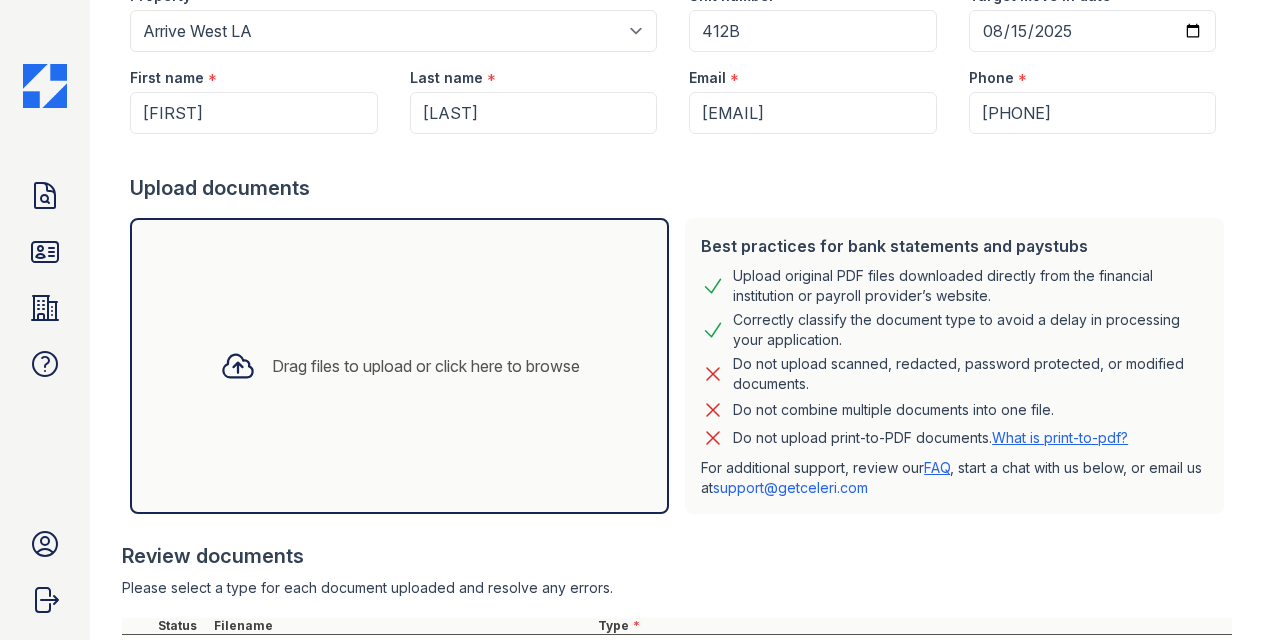 click on "Drag files to upload or click here to browse" at bounding box center [426, 366] 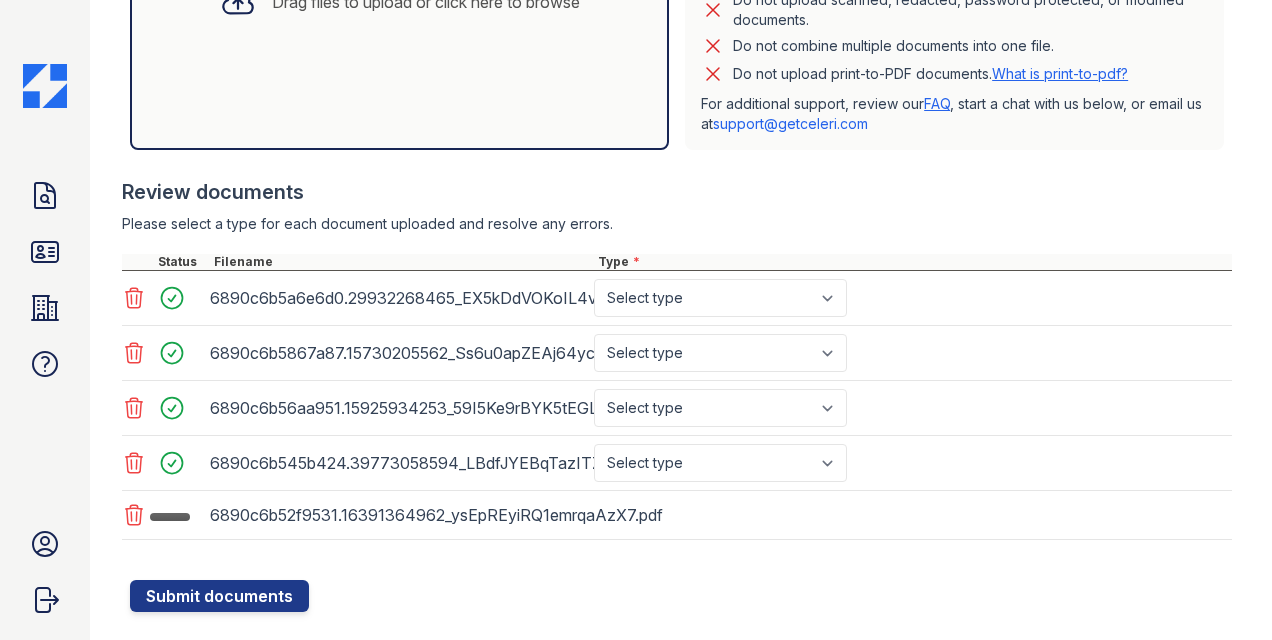 scroll, scrollTop: 576, scrollLeft: 0, axis: vertical 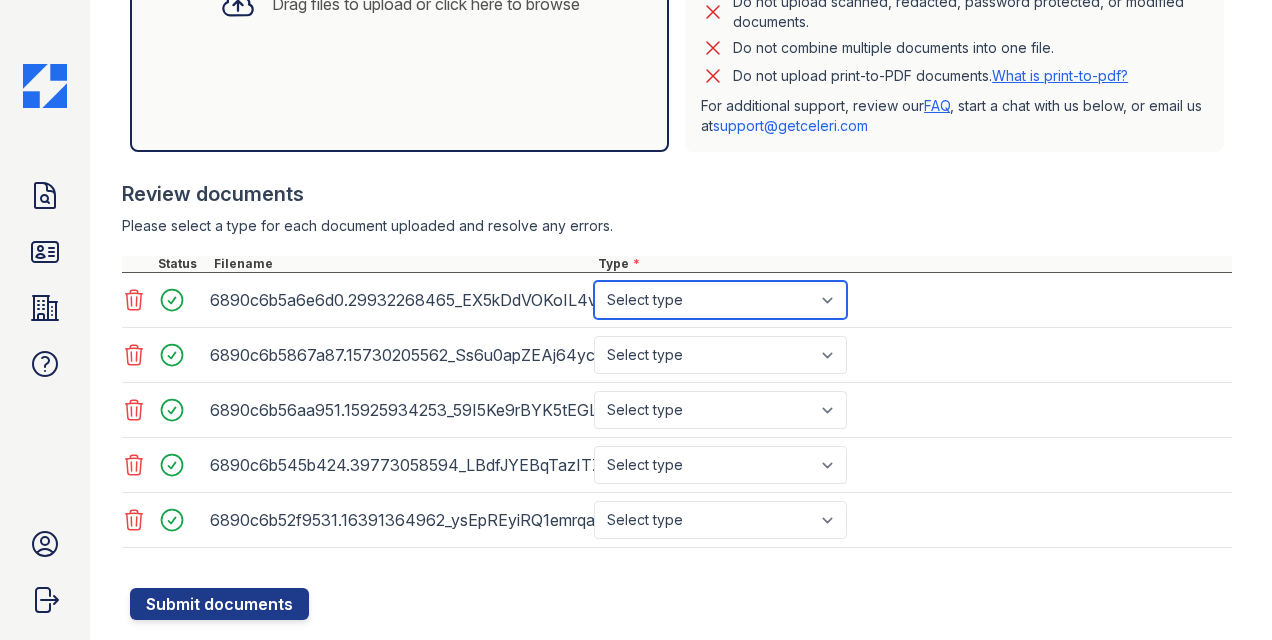 click on "Select type
Paystub
Bank Statement
Offer Letter
Tax Documents
Benefit Award Letter
Investment Account Statement
Other" at bounding box center [720, 300] 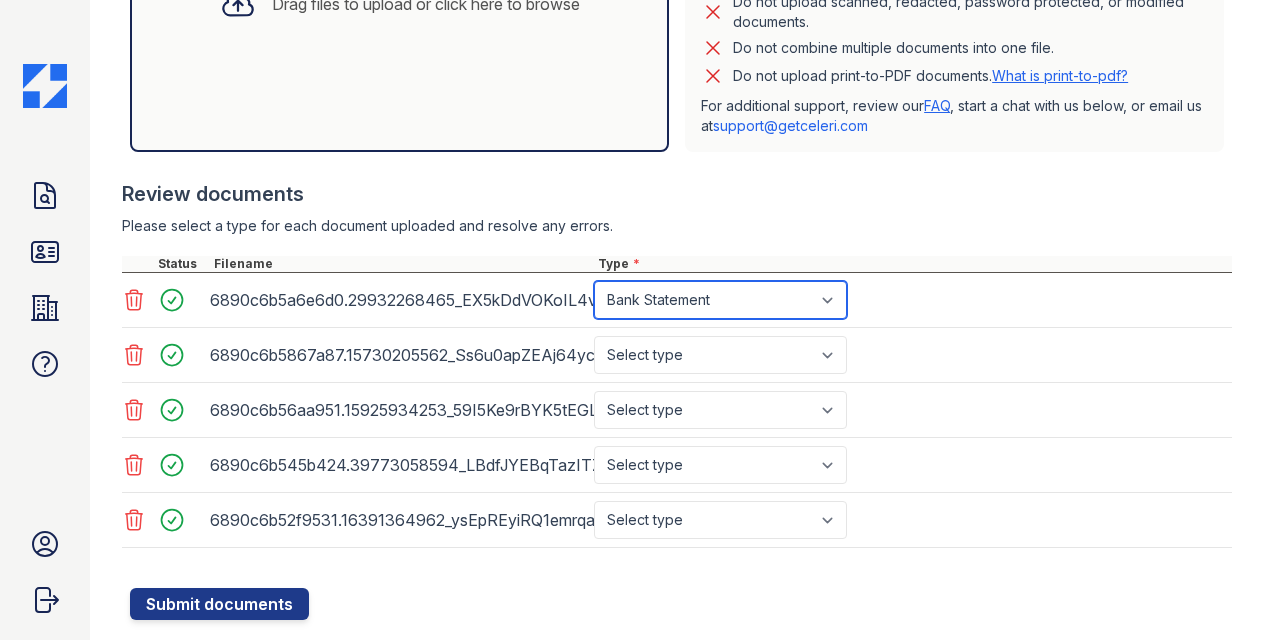 click on "Select type
Paystub
Bank Statement
Offer Letter
Tax Documents
Benefit Award Letter
Investment Account Statement
Other" at bounding box center (720, 300) 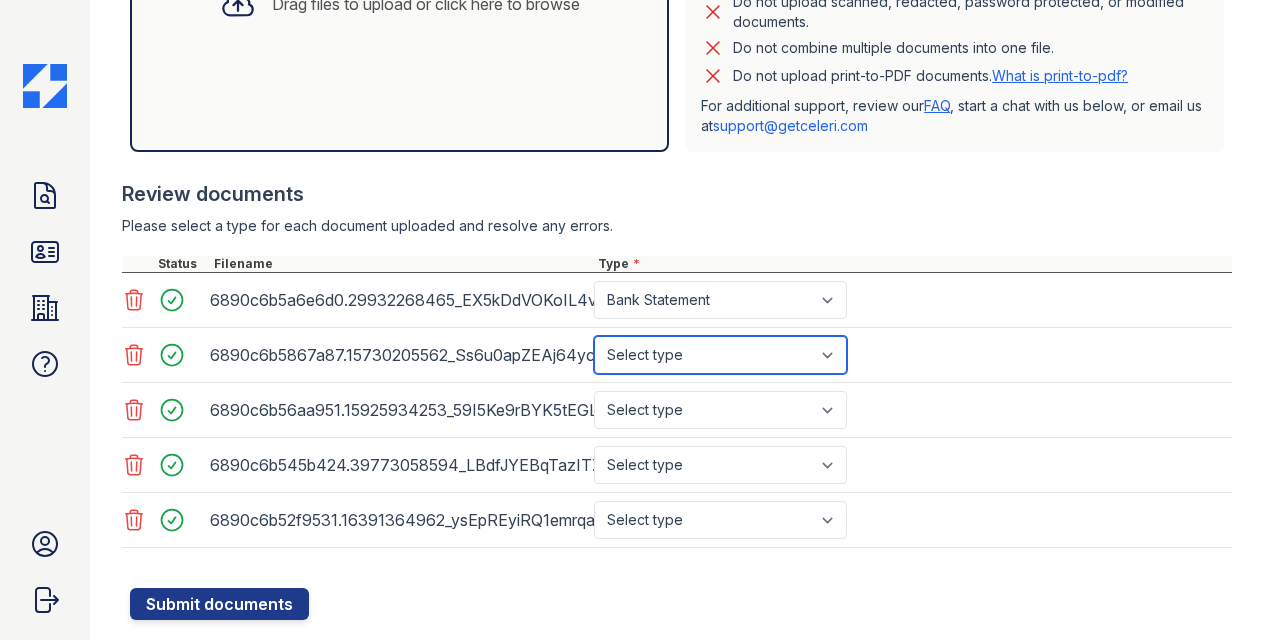 click on "Select type
Paystub
Bank Statement
Offer Letter
Tax Documents
Benefit Award Letter
Investment Account Statement
Other" at bounding box center [720, 355] 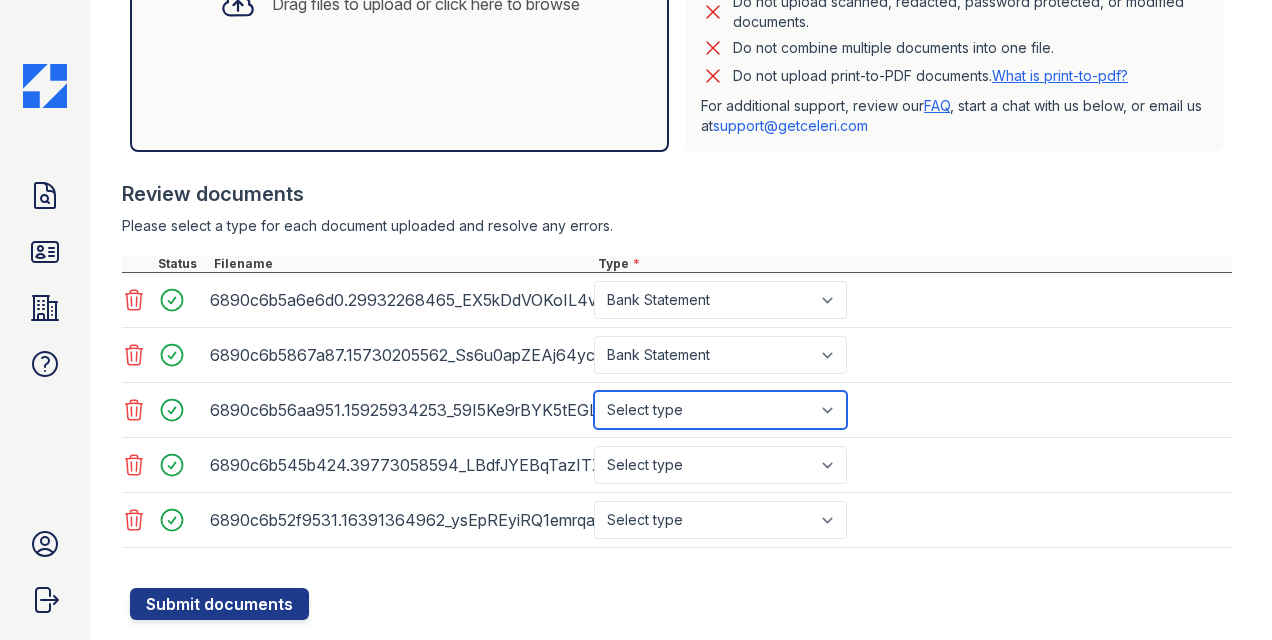 click on "Select type
Paystub
Bank Statement
Offer Letter
Tax Documents
Benefit Award Letter
Investment Account Statement
Other" at bounding box center [720, 410] 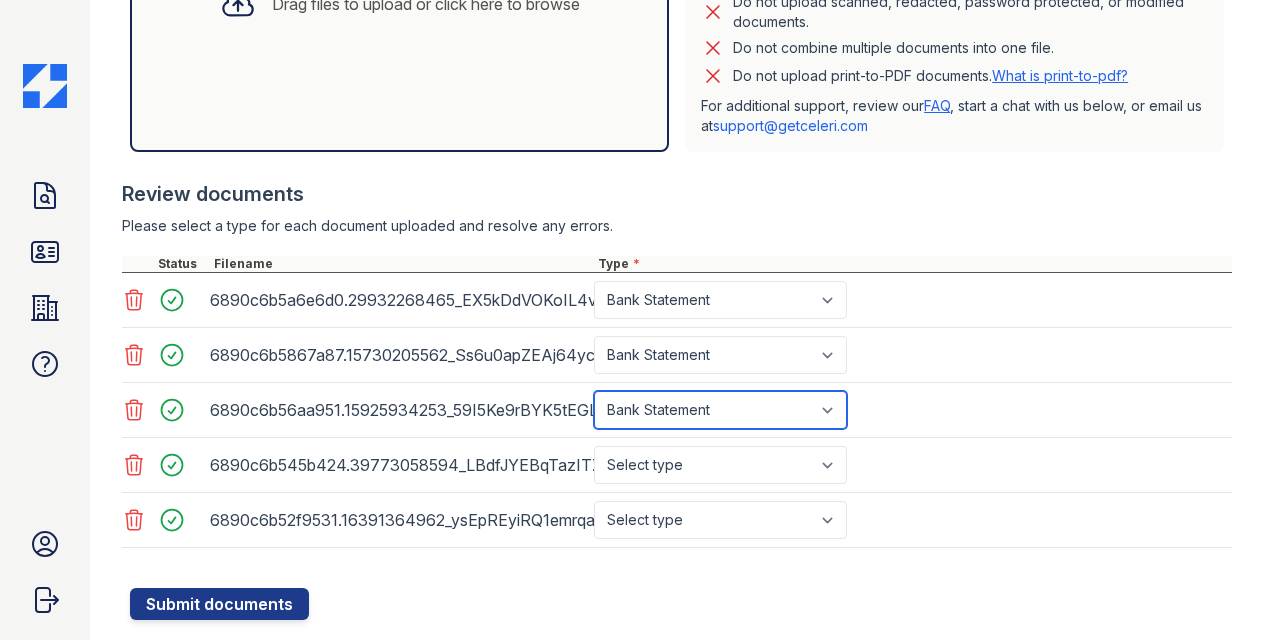 click on "Select type
Paystub
Bank Statement
Offer Letter
Tax Documents
Benefit Award Letter
Investment Account Statement
Other" at bounding box center [720, 410] 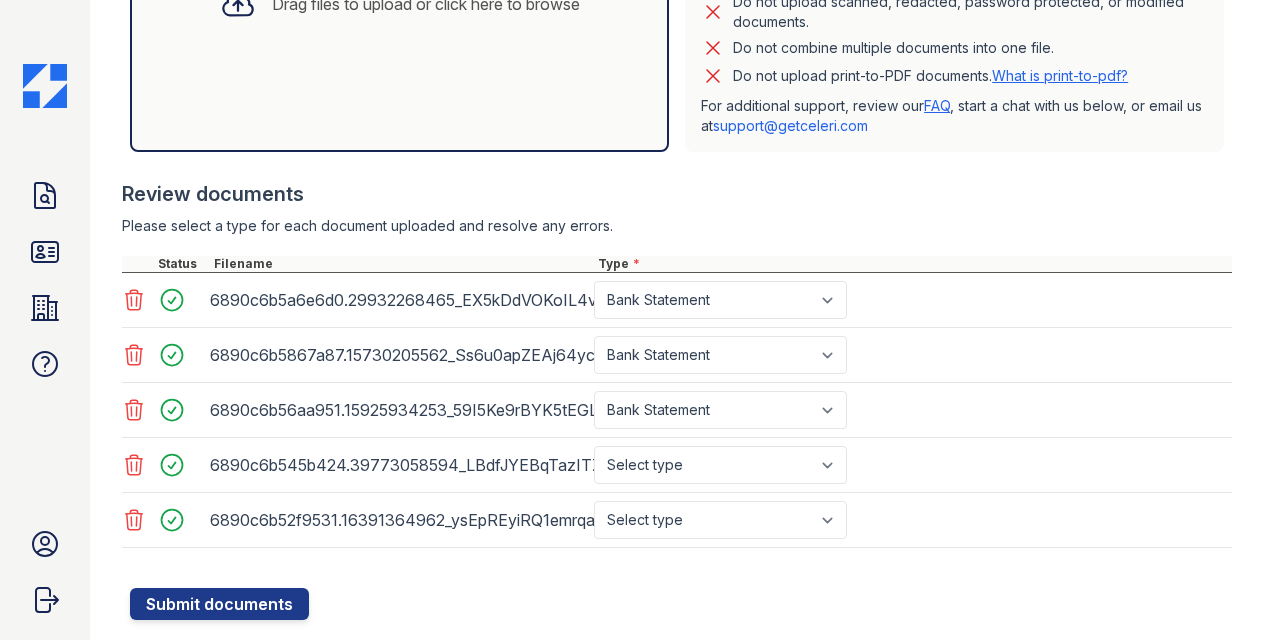 click on "6890c6b56aa951.15925934253_59I5Ke9rBYK5tEGLZqa6.pdf
Select type
Paystub
Bank Statement
Offer Letter
Tax Documents
Benefit Award Letter
Investment Account Statement
Other" at bounding box center (677, 410) 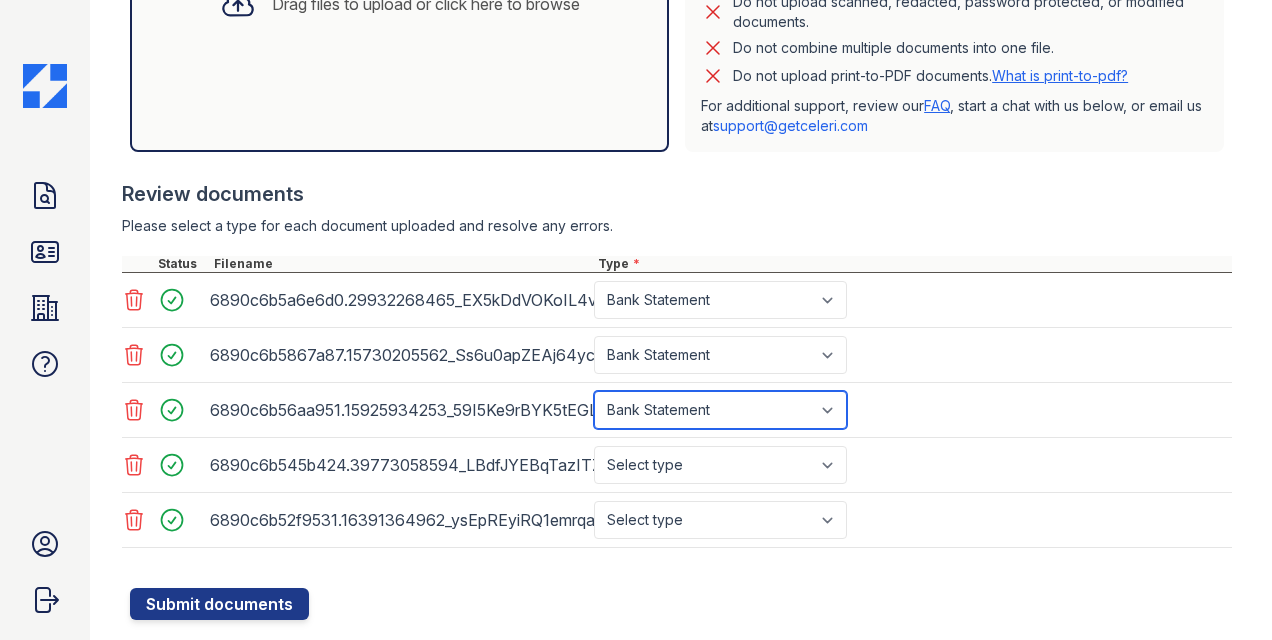 click on "Select type
Paystub
Bank Statement
Offer Letter
Tax Documents
Benefit Award Letter
Investment Account Statement
Other" at bounding box center (720, 410) 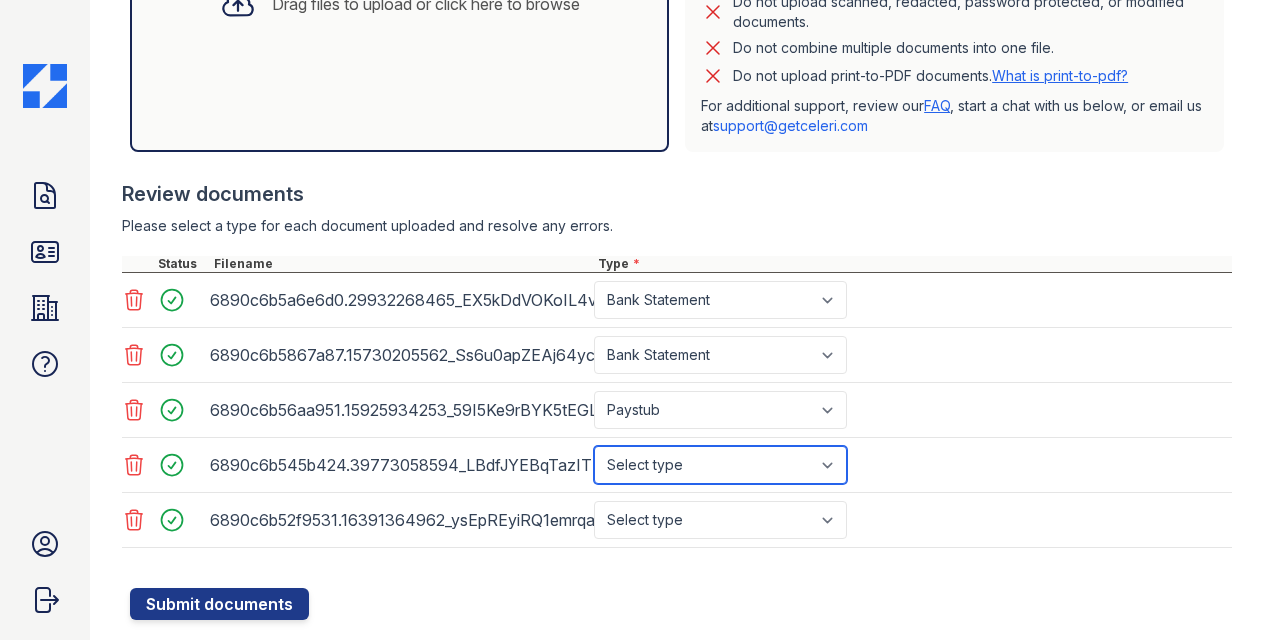 click on "Select type
Paystub
Bank Statement
Offer Letter
Tax Documents
Benefit Award Letter
Investment Account Statement
Other" at bounding box center (720, 465) 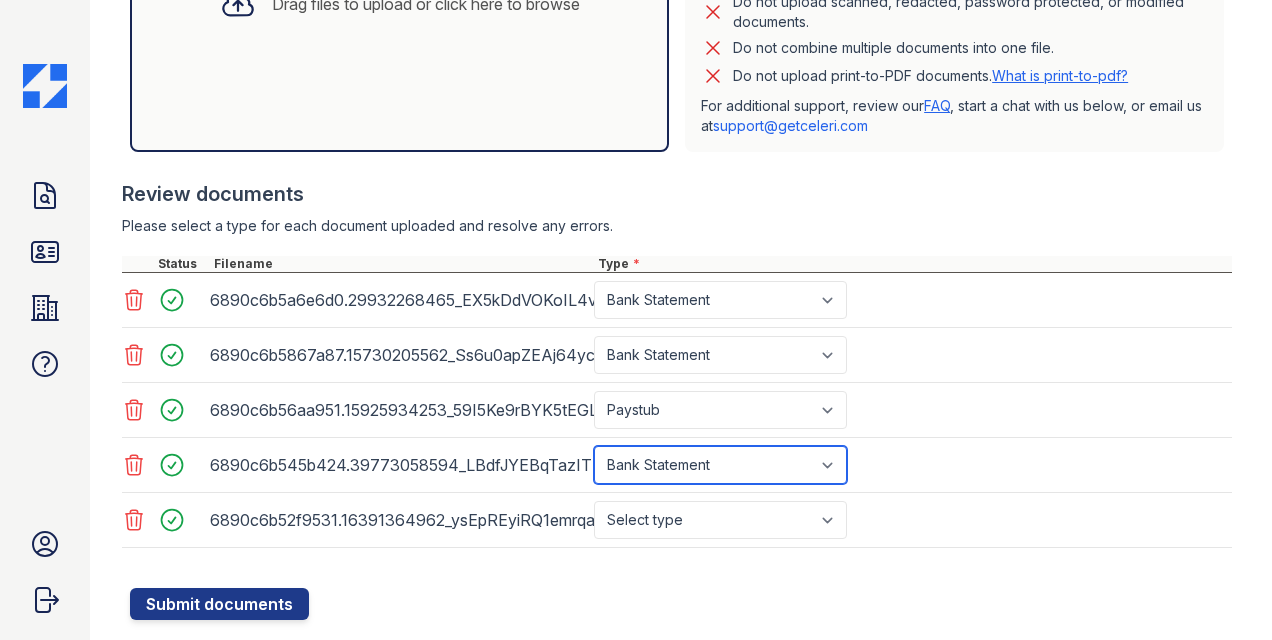 click on "Select type
Paystub
Bank Statement
Offer Letter
Tax Documents
Benefit Award Letter
Investment Account Statement
Other" at bounding box center [720, 465] 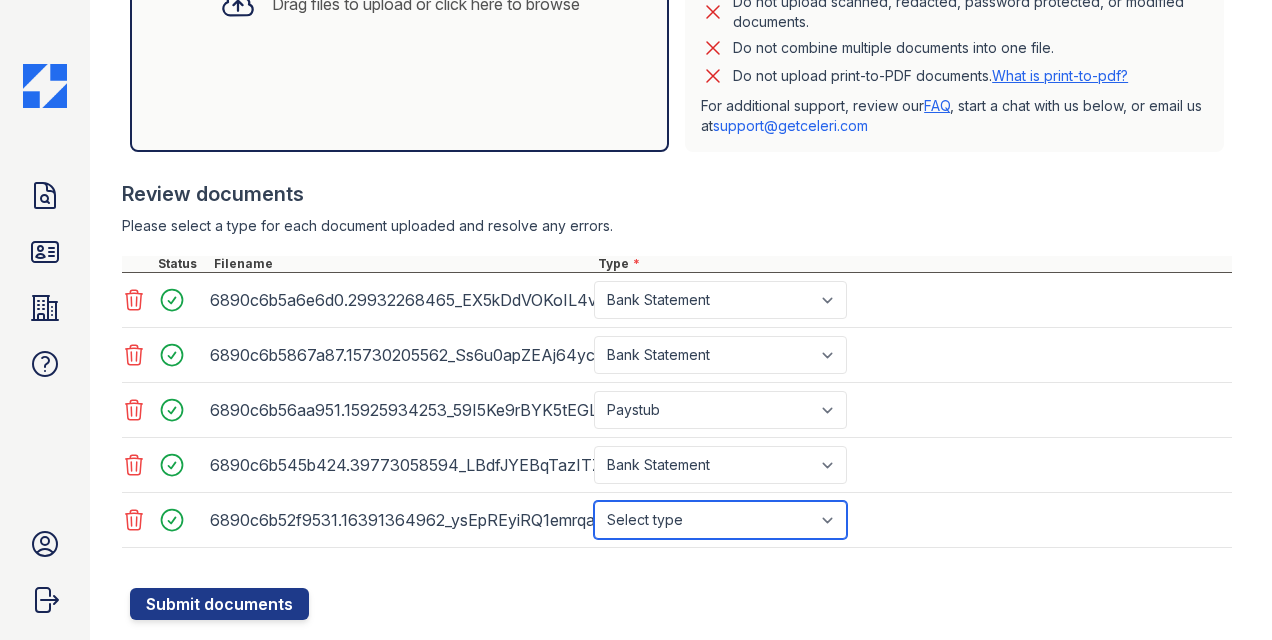 click on "Select type
Paystub
Bank Statement
Offer Letter
Tax Documents
Benefit Award Letter
Investment Account Statement
Other" at bounding box center (720, 520) 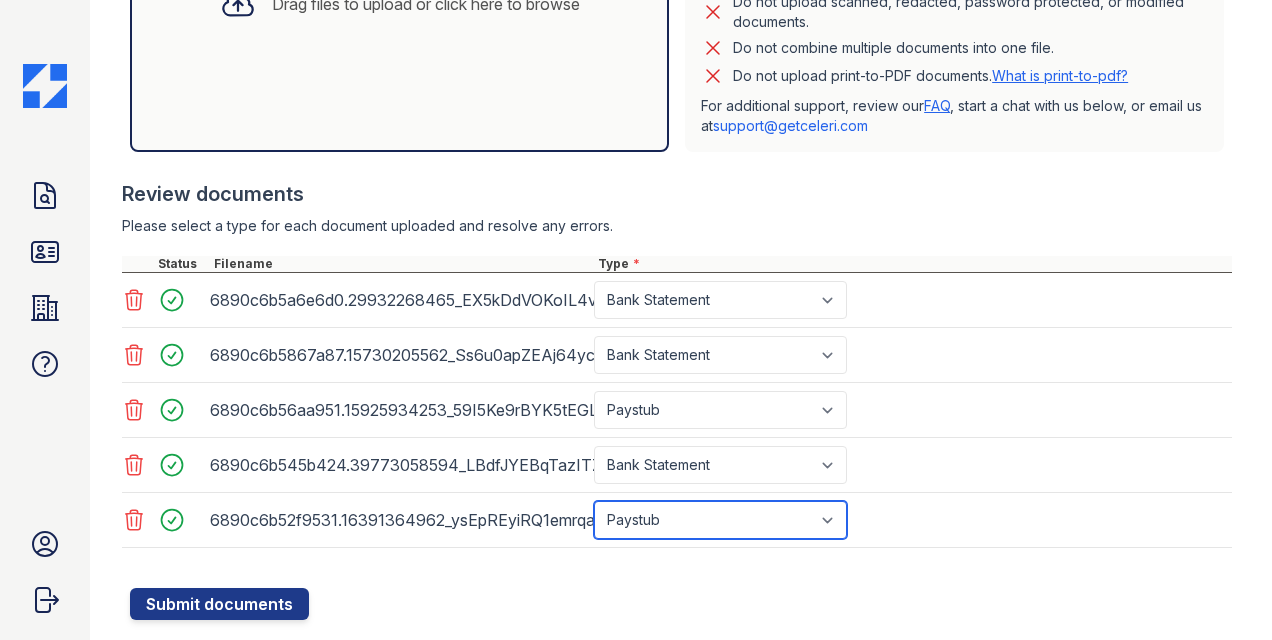 click on "Select type
Paystub
Bank Statement
Offer Letter
Tax Documents
Benefit Award Letter
Investment Account Statement
Other" at bounding box center [720, 520] 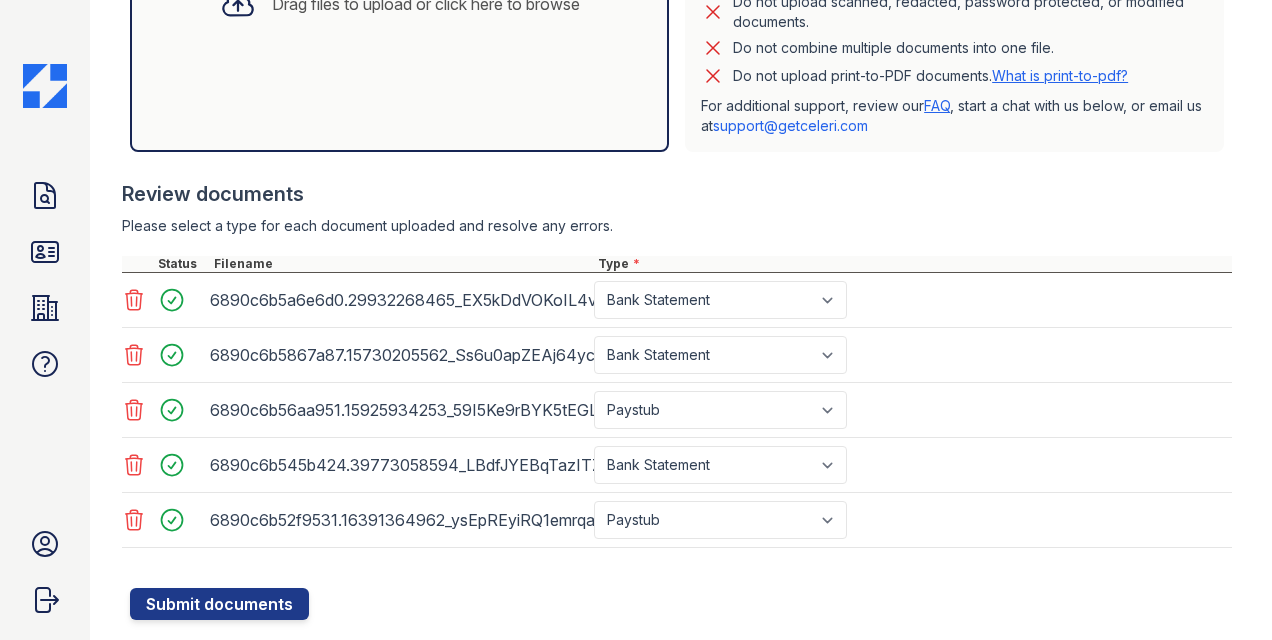 click on "Create a new Document Verification
Cancel
Application information
Property
*
Select a property
Arrive Mission Valley
Arrive Seaside Apartment Collection
Arrive Seaside I
Arrive Seaside II
Arrive Wakaba
Arrive West LA
Unit number
*
412B
Target move in date
2025-08-15
First name
*
Christopher
Last name
*
Chung
Email
*
Chris@abei.net
Phone
*
(415) 572-5083
Upload documents
Best practices for bank statements and paystubs
Upload original PDF files downloaded directly from the financial institution or payroll provider’s website.
Correctly classify the document type to avoid a delay in processing your application.
Do not upload scanned, redacted, password protected, or modified documents." at bounding box center [681, 38] 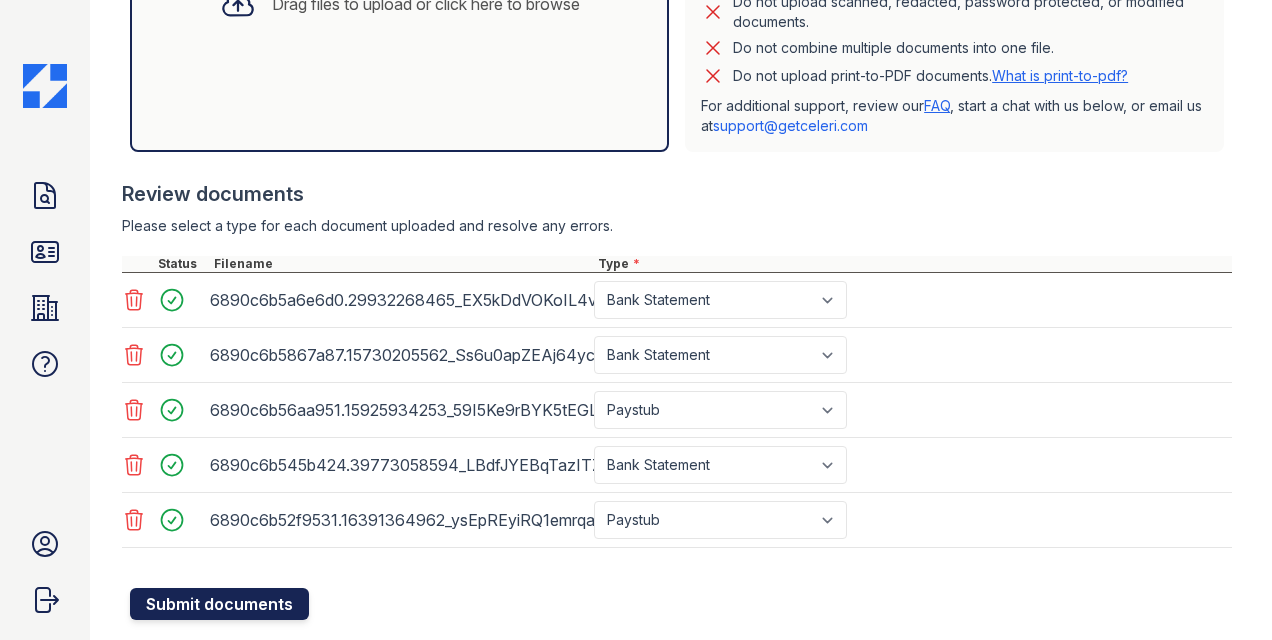 click on "Submit documents" at bounding box center (219, 604) 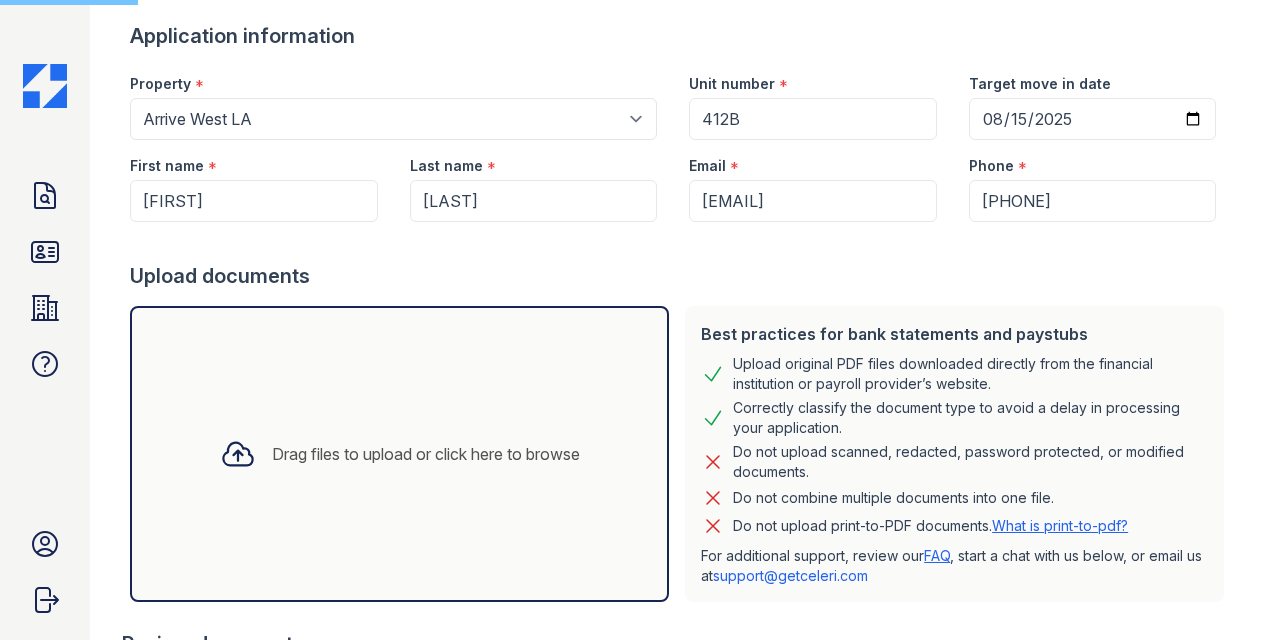 scroll, scrollTop: 124, scrollLeft: 0, axis: vertical 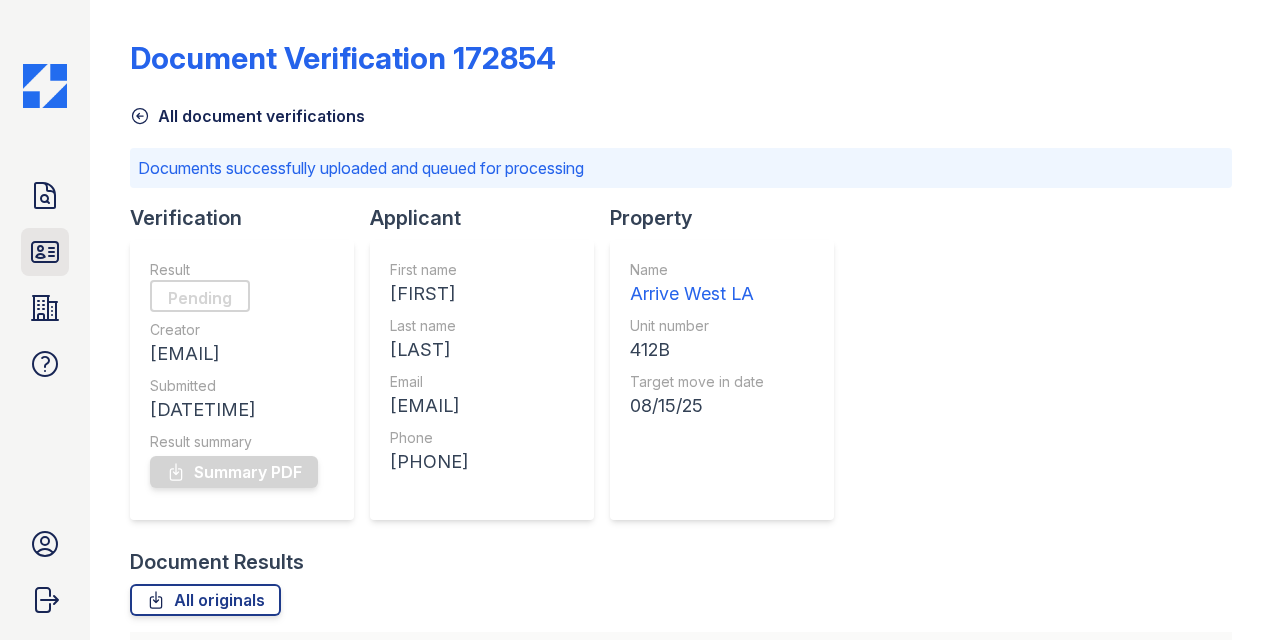 click 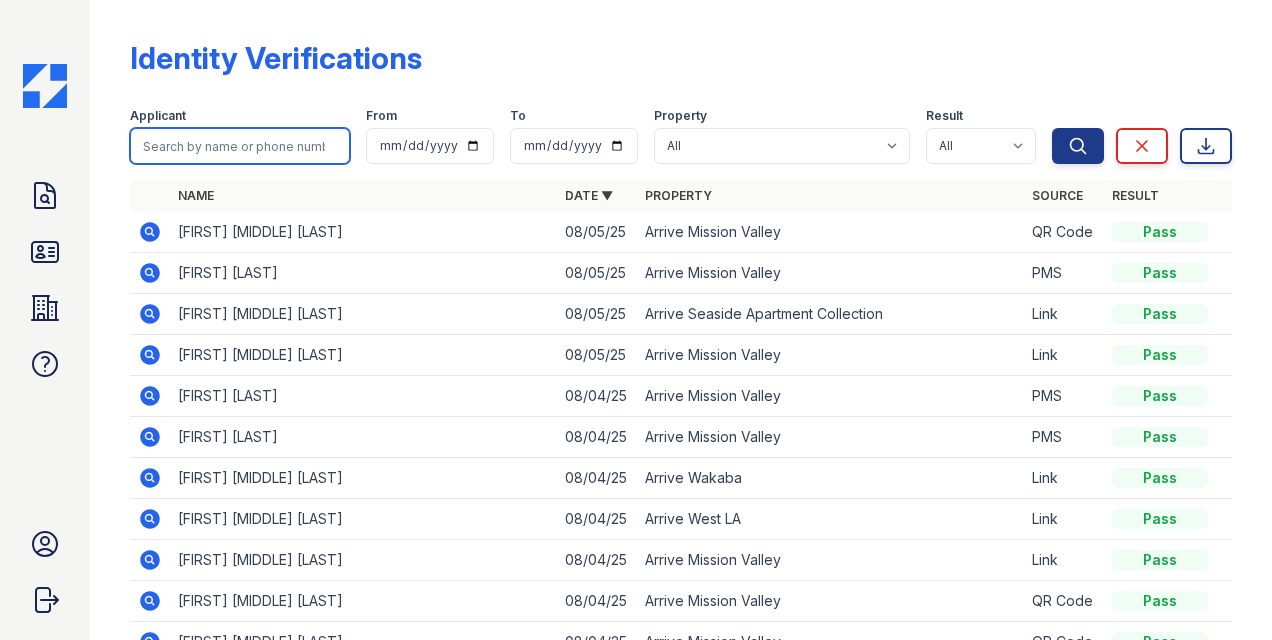 click at bounding box center [240, 146] 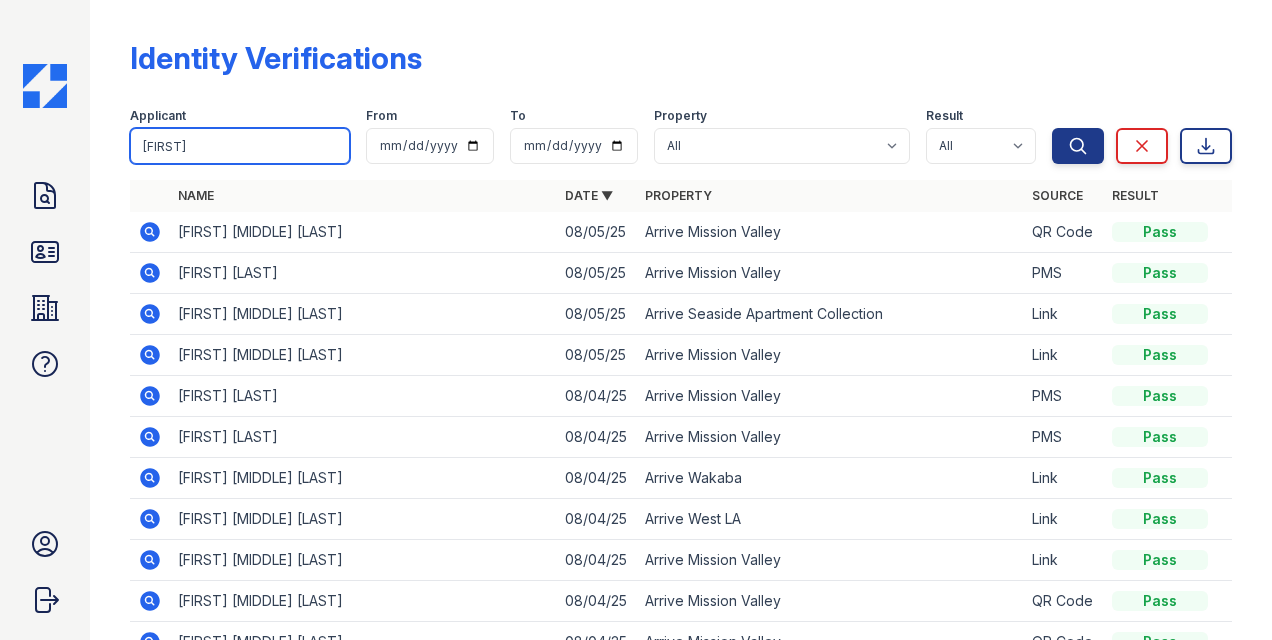 type on "christopher" 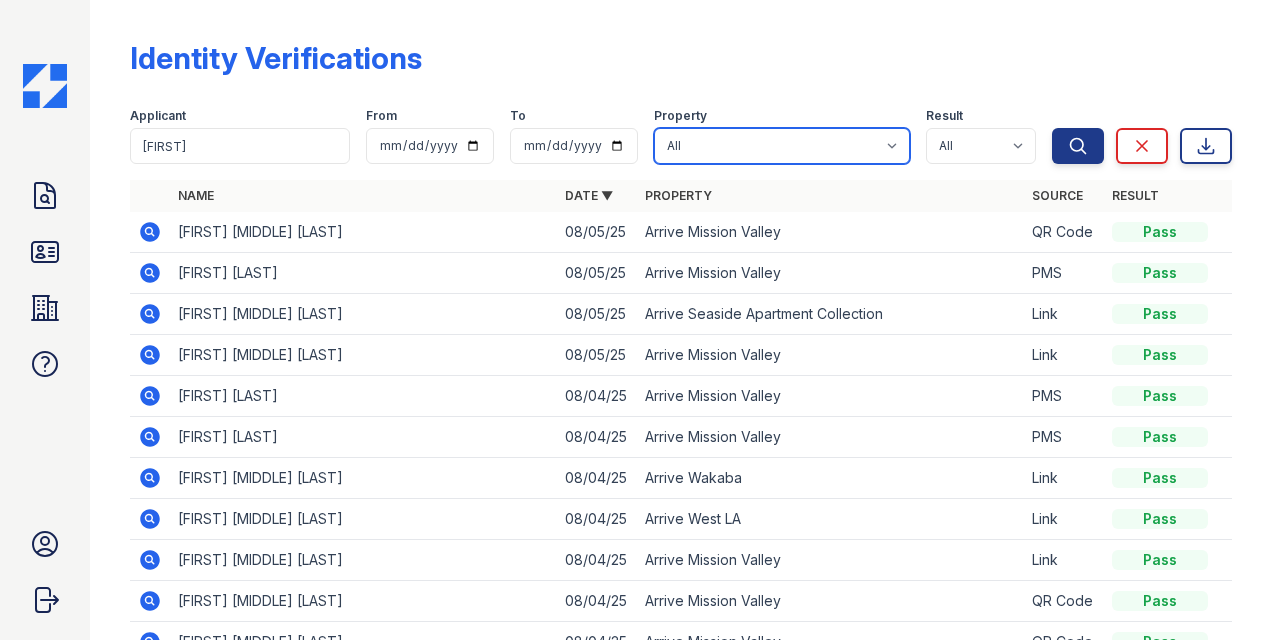click on "All
Arrive Mission Valley
Arrive Seaside Apartment Collection
Arrive Seaside I
Arrive Seaside II
Arrive Wakaba
Arrive West LA" at bounding box center [782, 146] 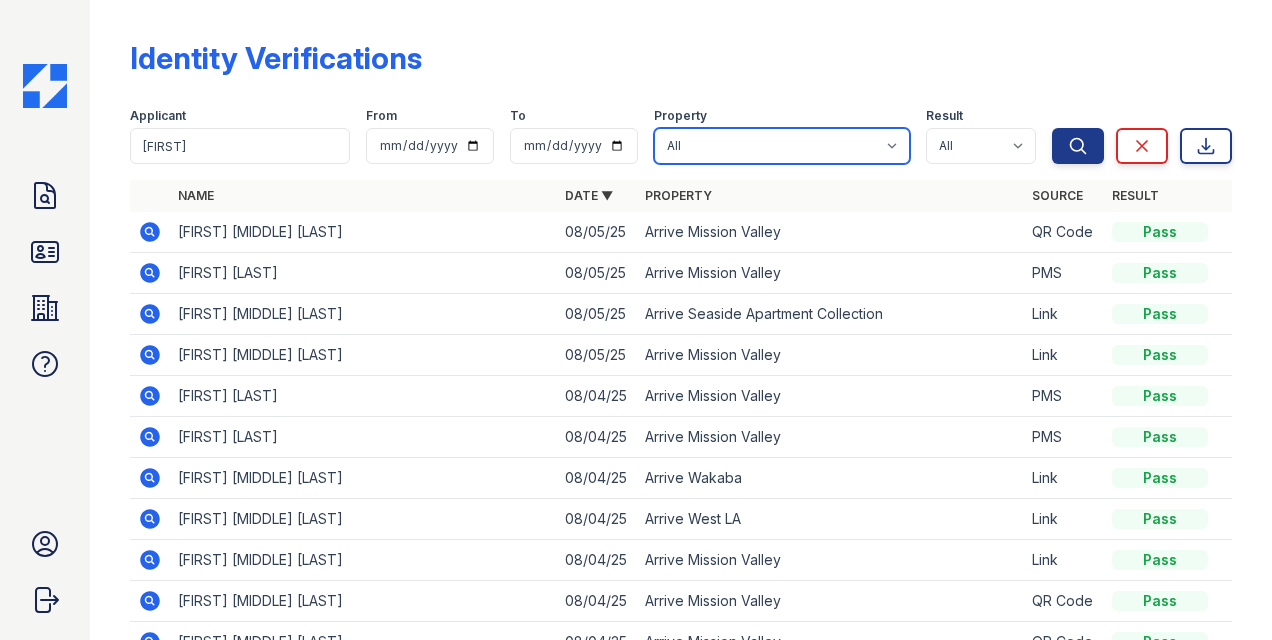 select on "257" 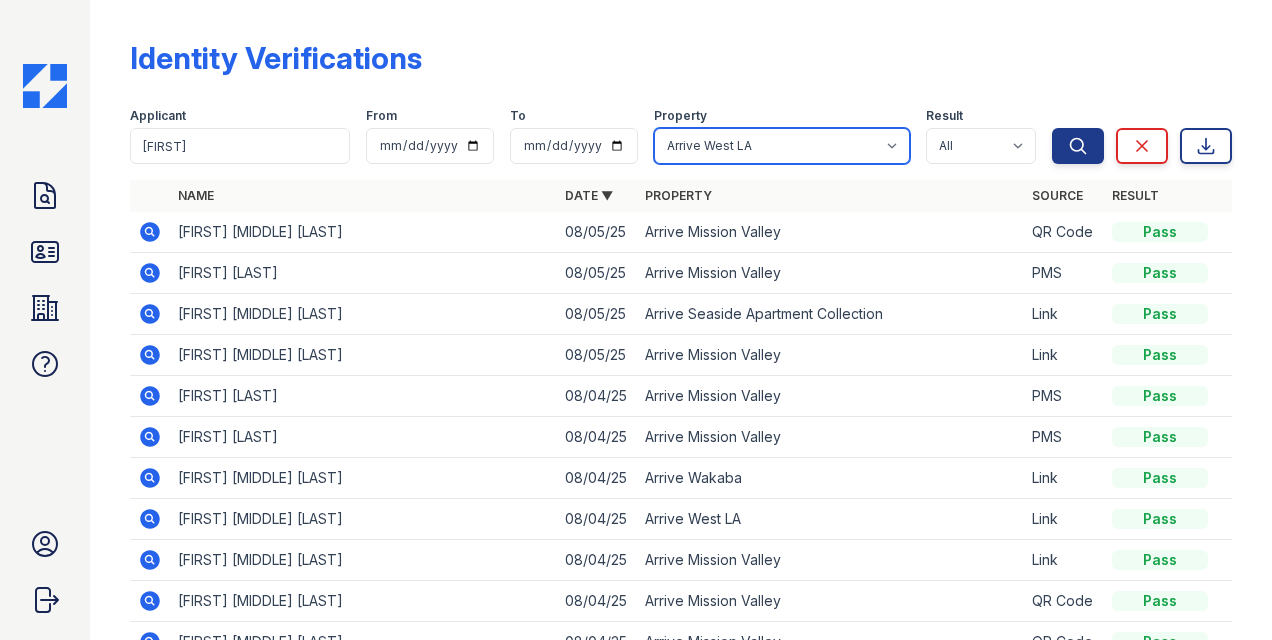 click on "All
Arrive Mission Valley
Arrive Seaside Apartment Collection
Arrive Seaside I
Arrive Seaside II
Arrive Wakaba
Arrive West LA" at bounding box center (782, 146) 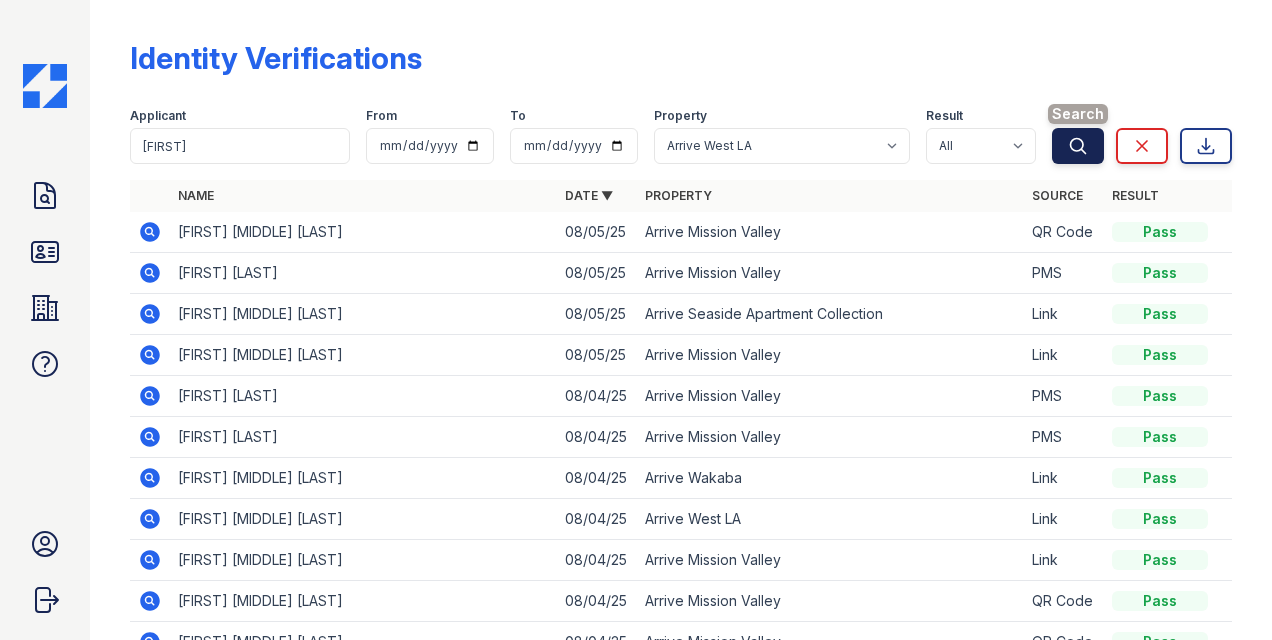 click on "Search" at bounding box center [1078, 146] 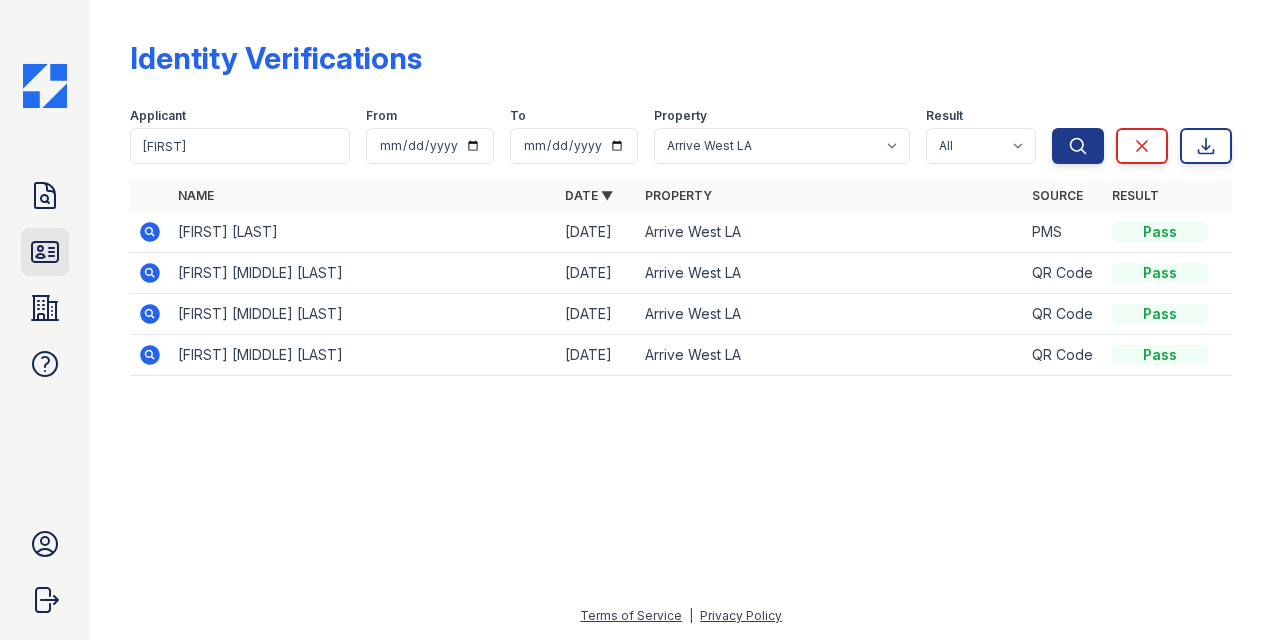 click 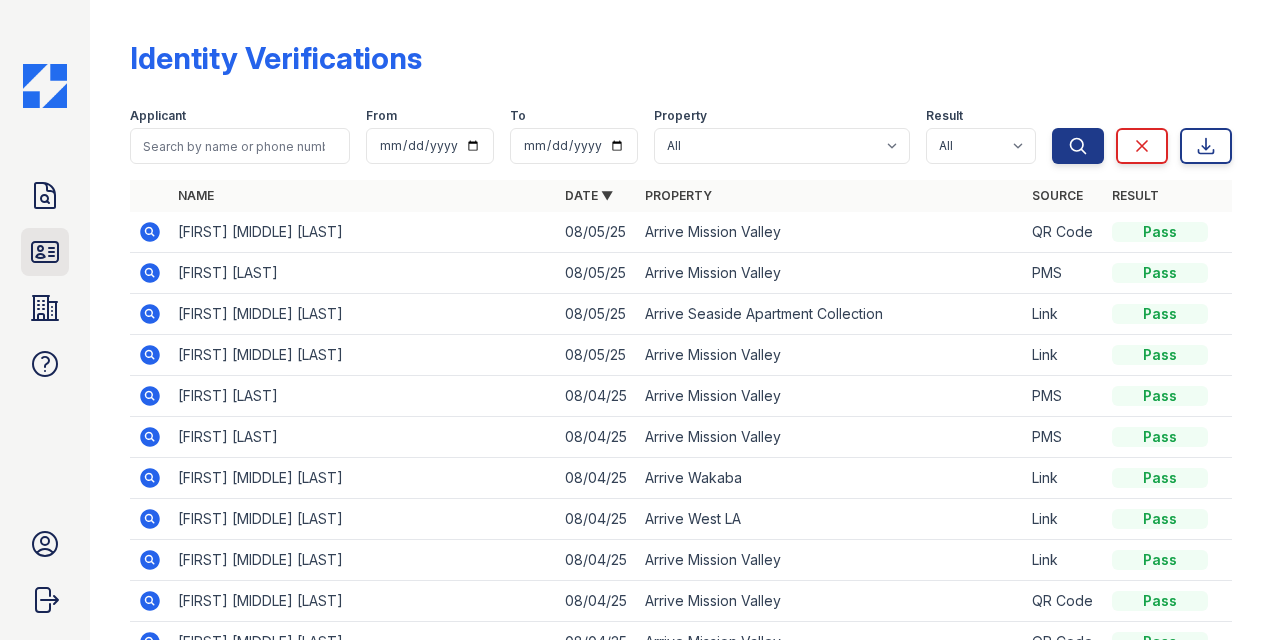 click 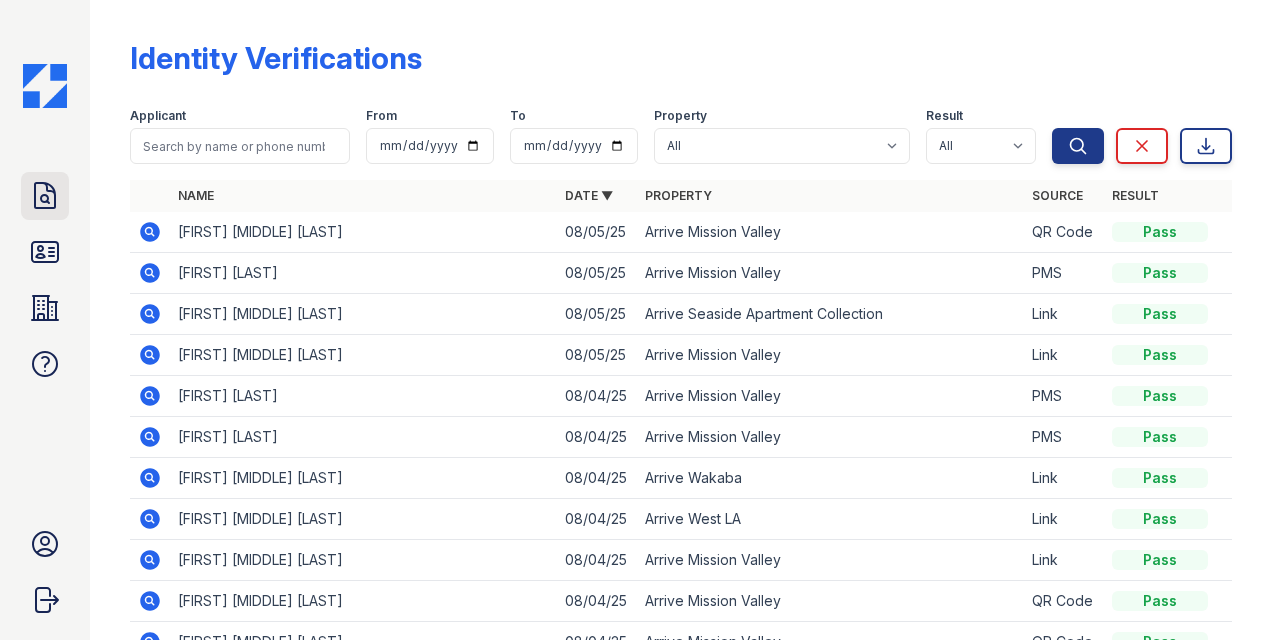click 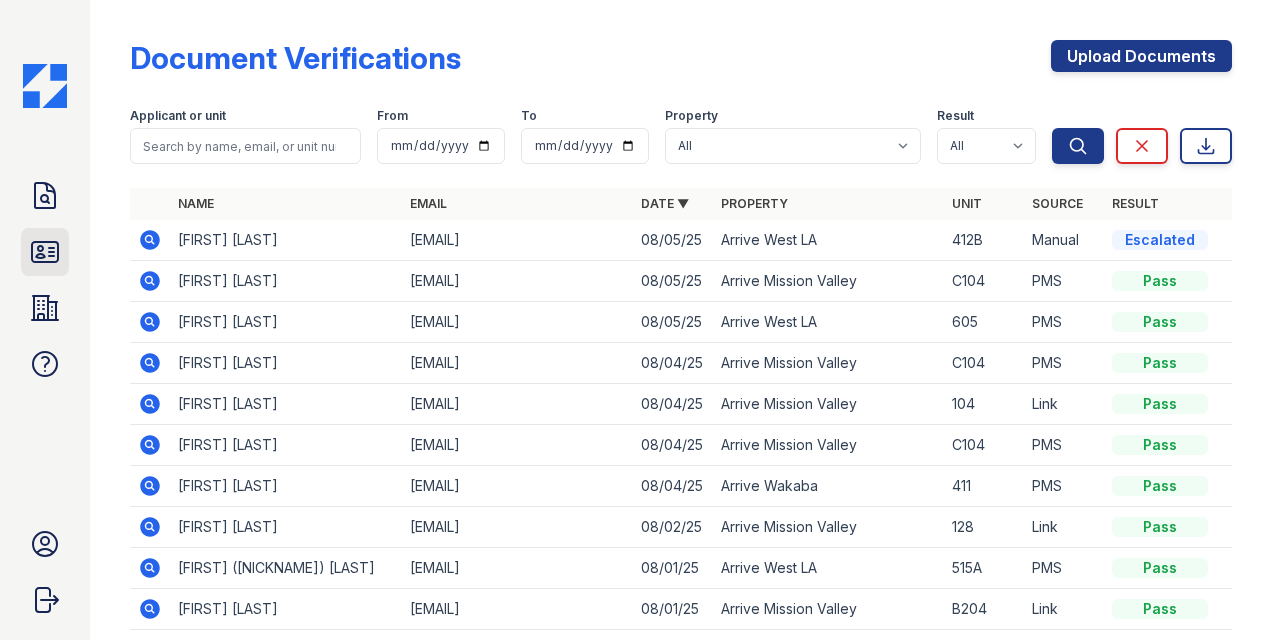 click 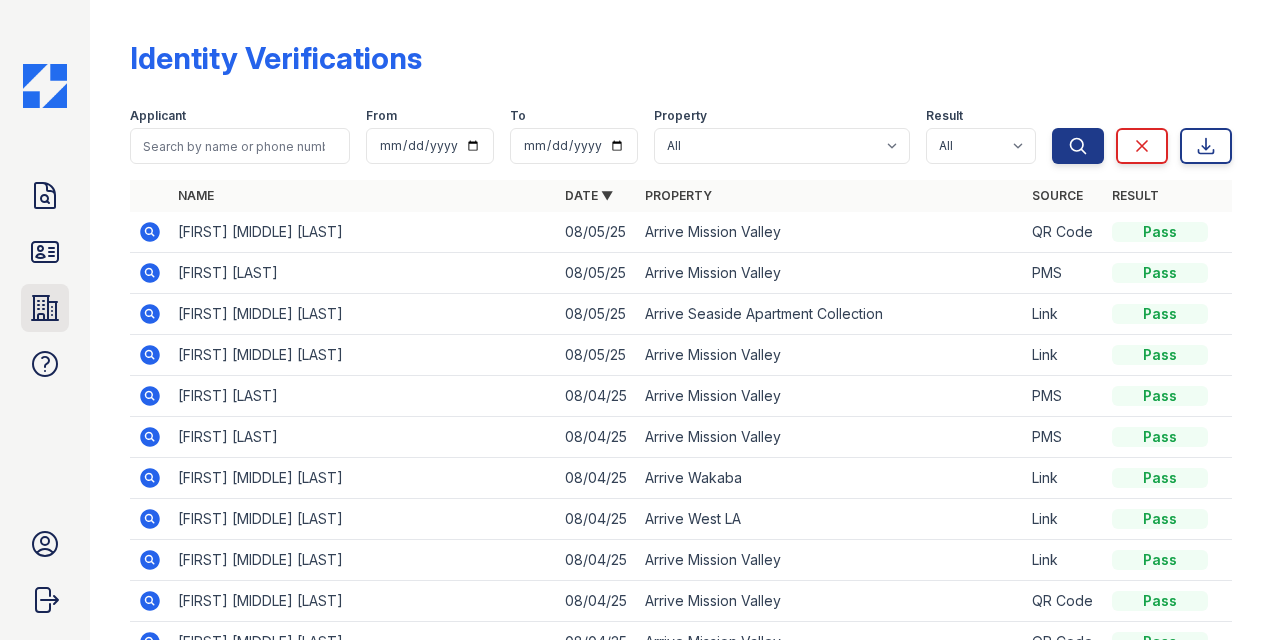click 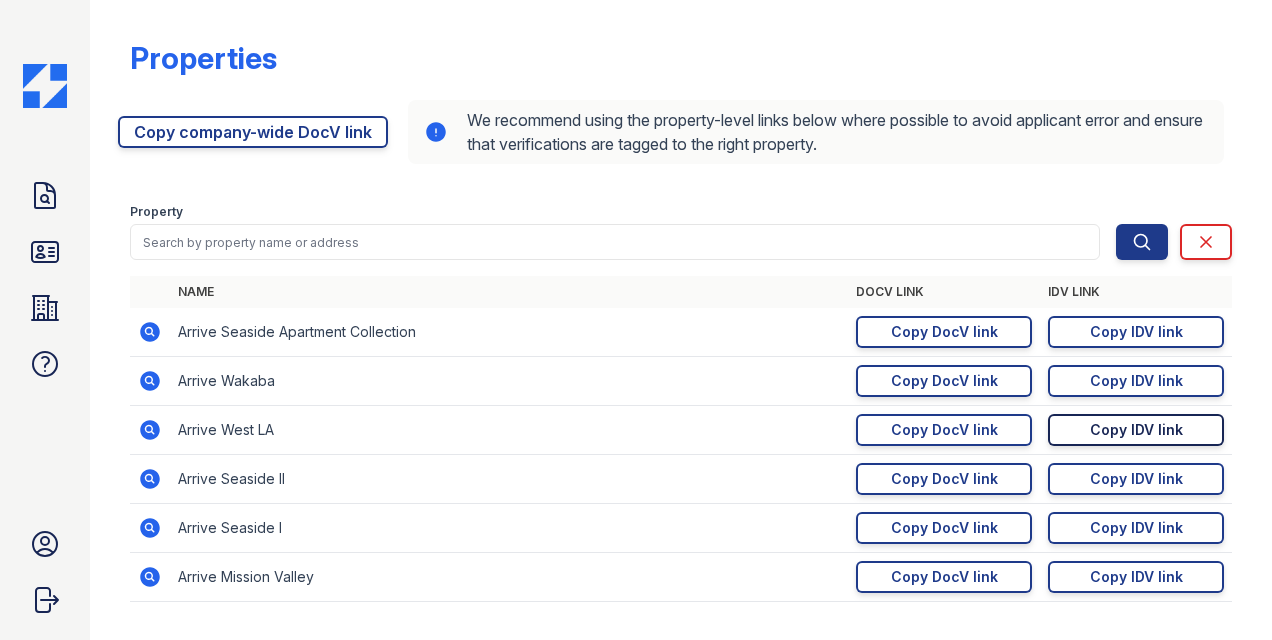 click on "Copy IDV link" at bounding box center (1136, 430) 